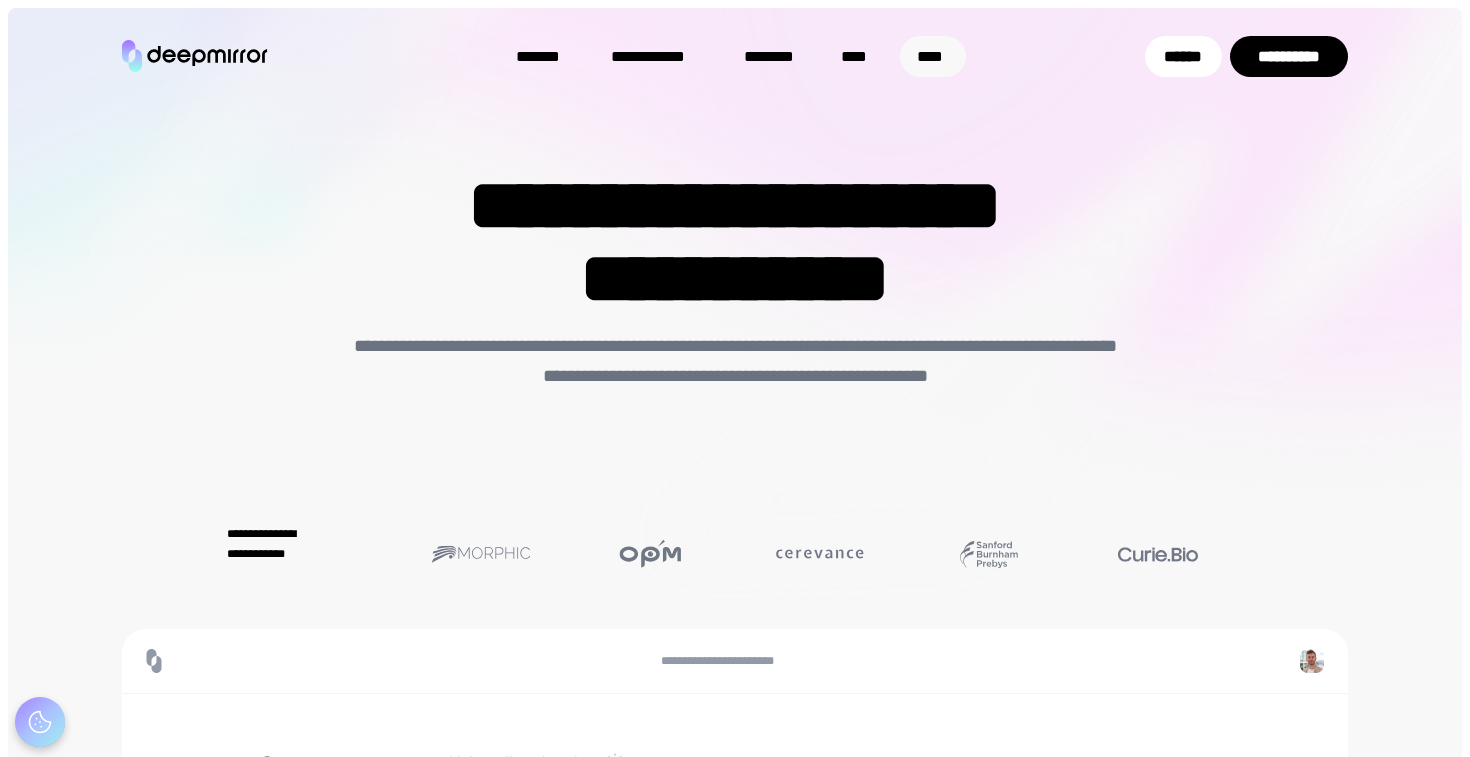 scroll, scrollTop: 0, scrollLeft: 0, axis: both 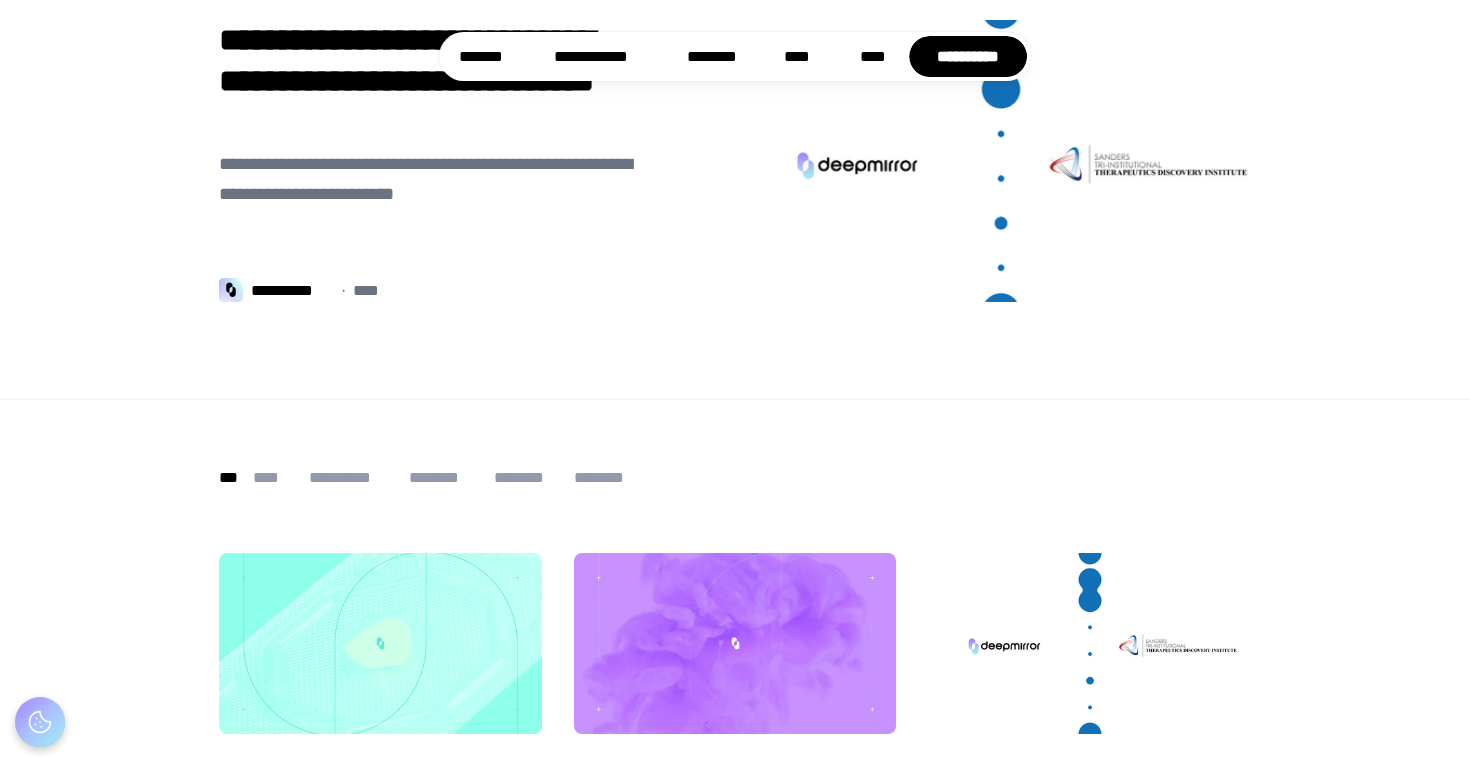 click at bounding box center [1001, 161] 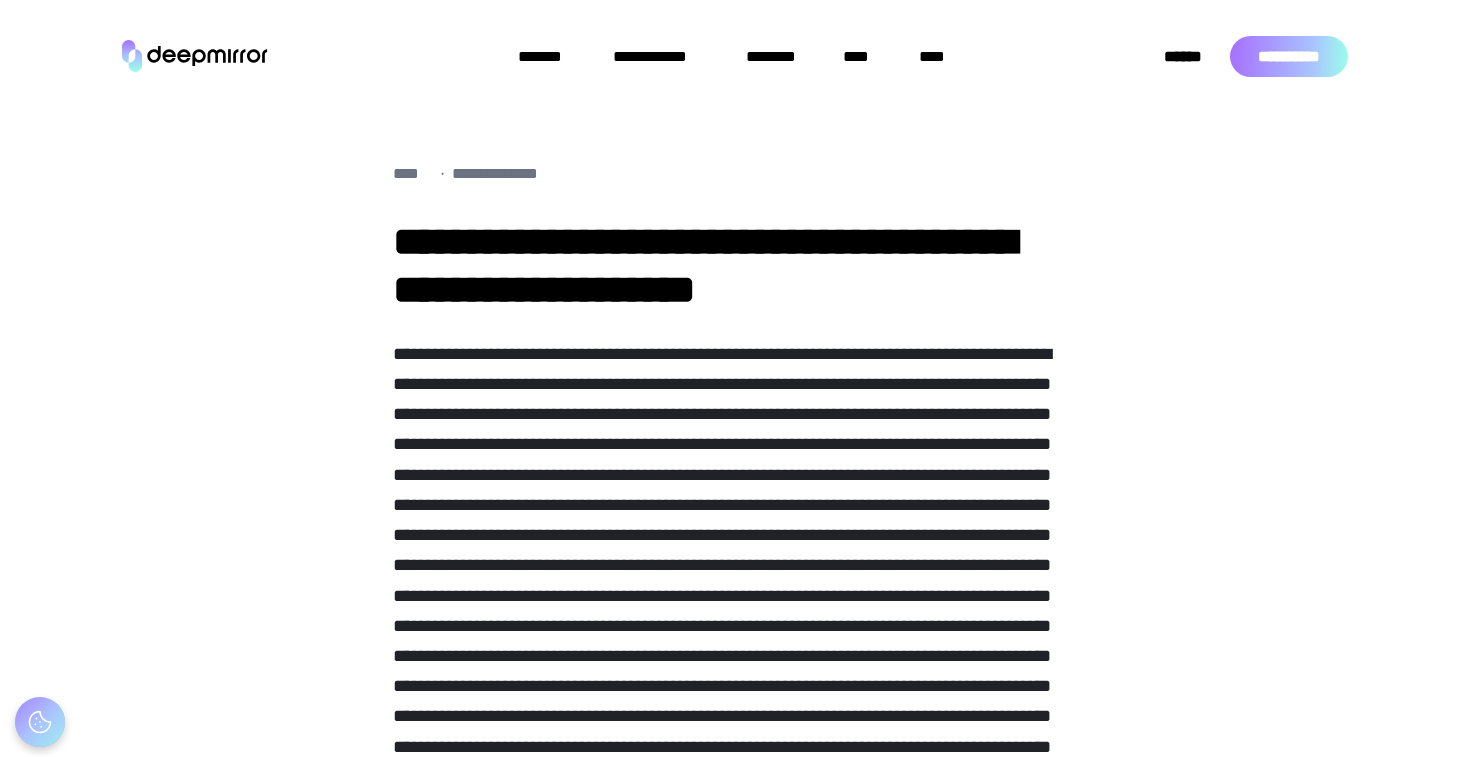 scroll, scrollTop: 0, scrollLeft: 0, axis: both 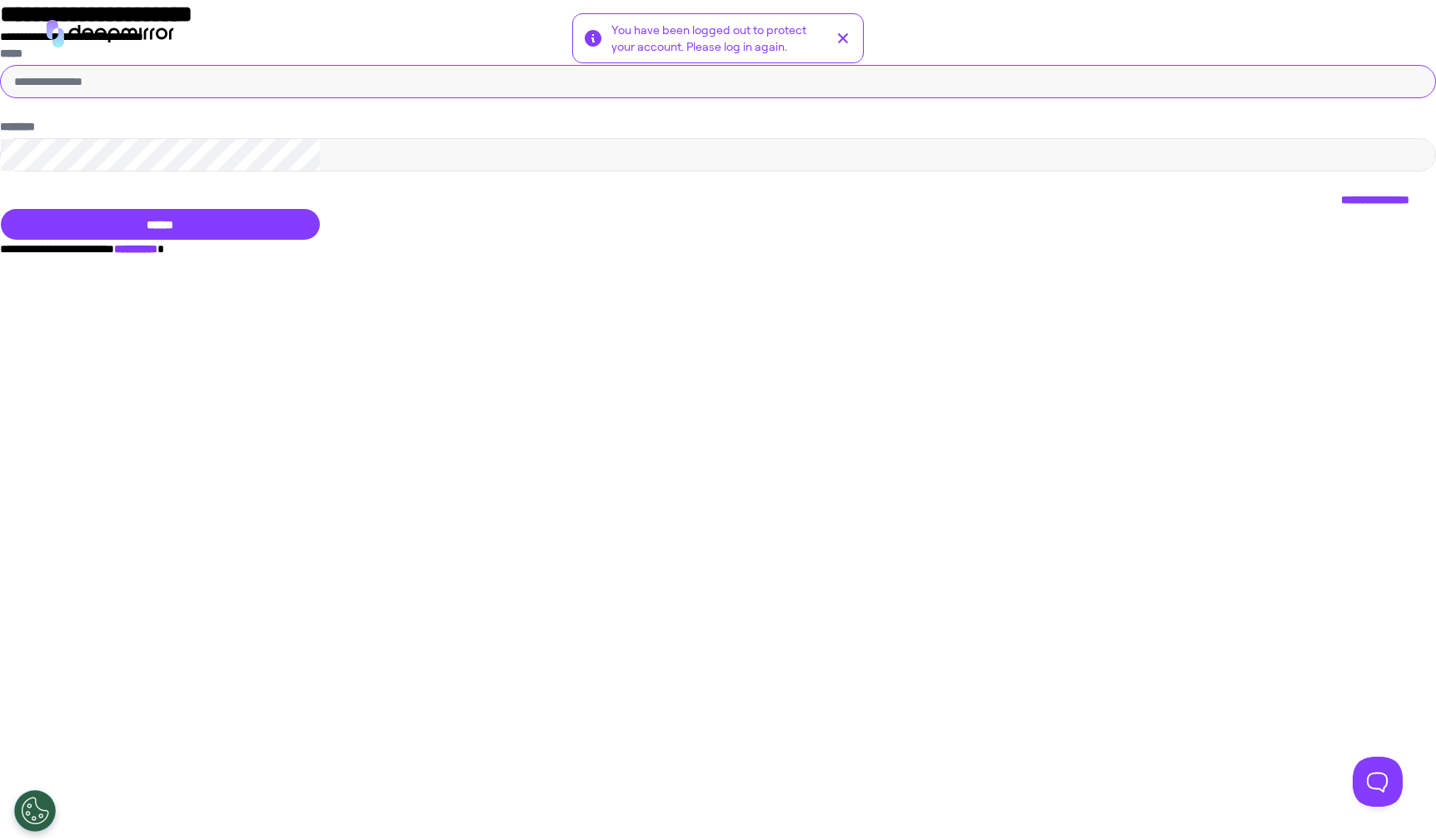 click on "*****" at bounding box center [718, 82] 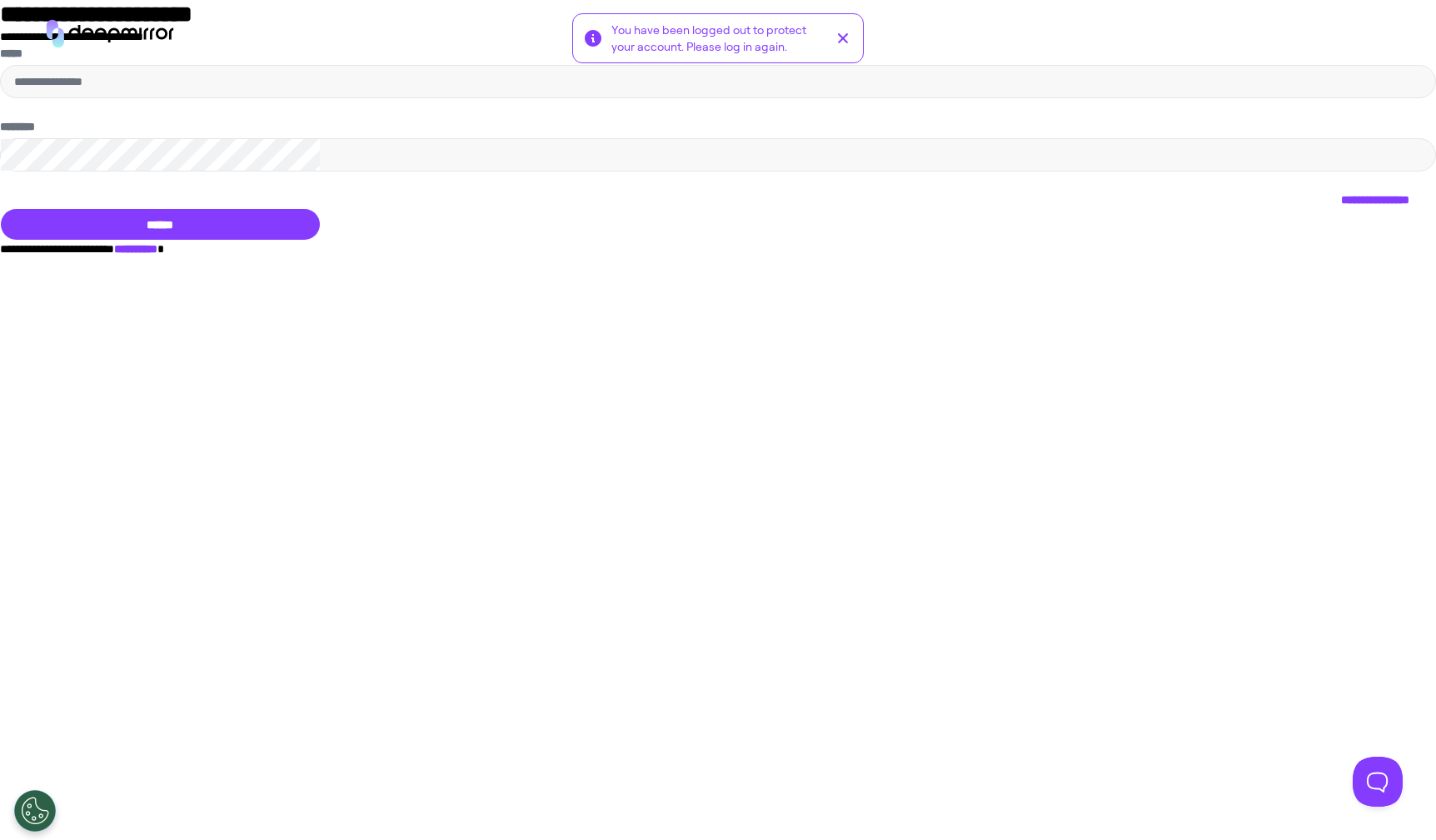 type on "**********" 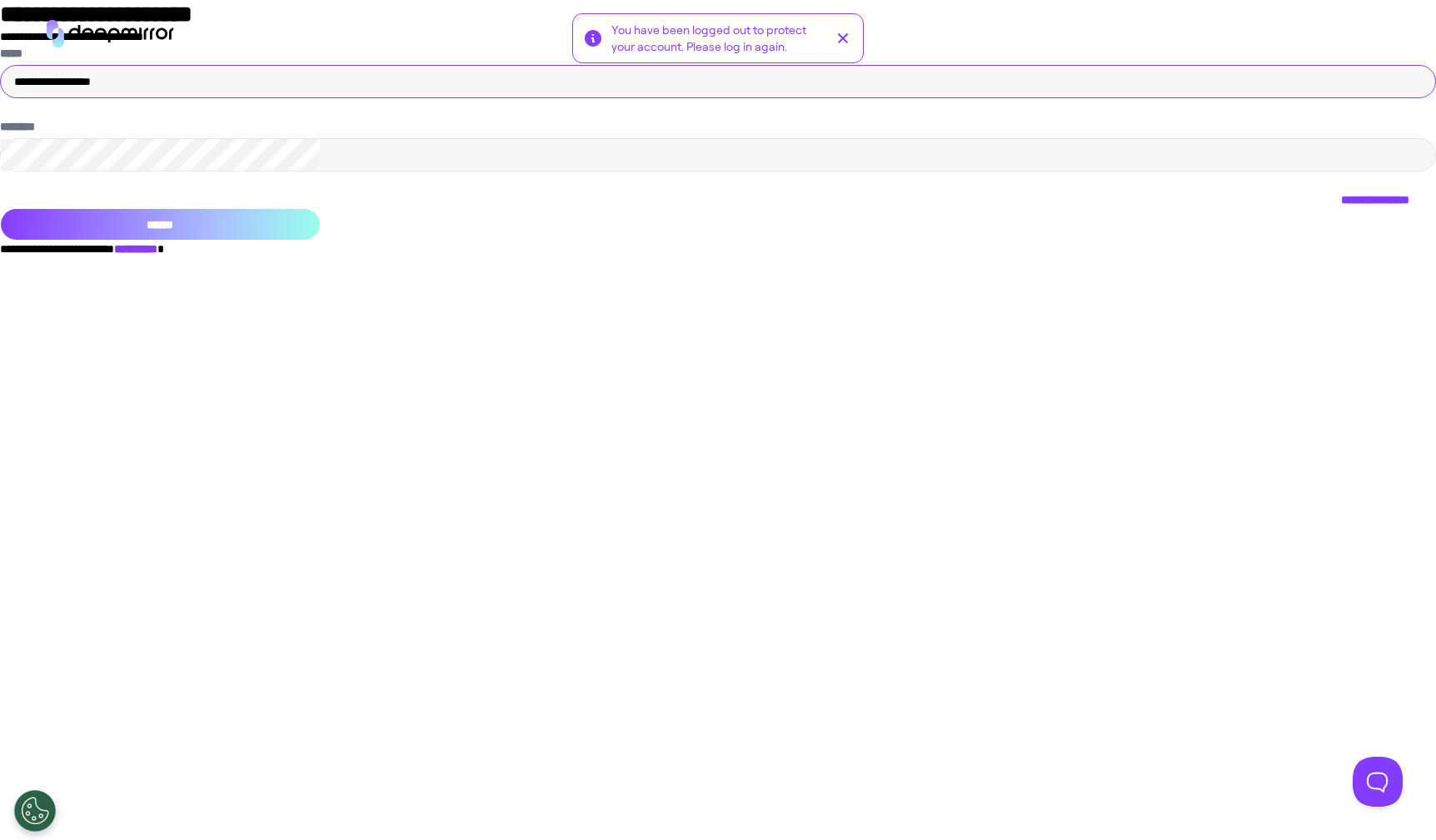 click on "******" at bounding box center [160, 224] 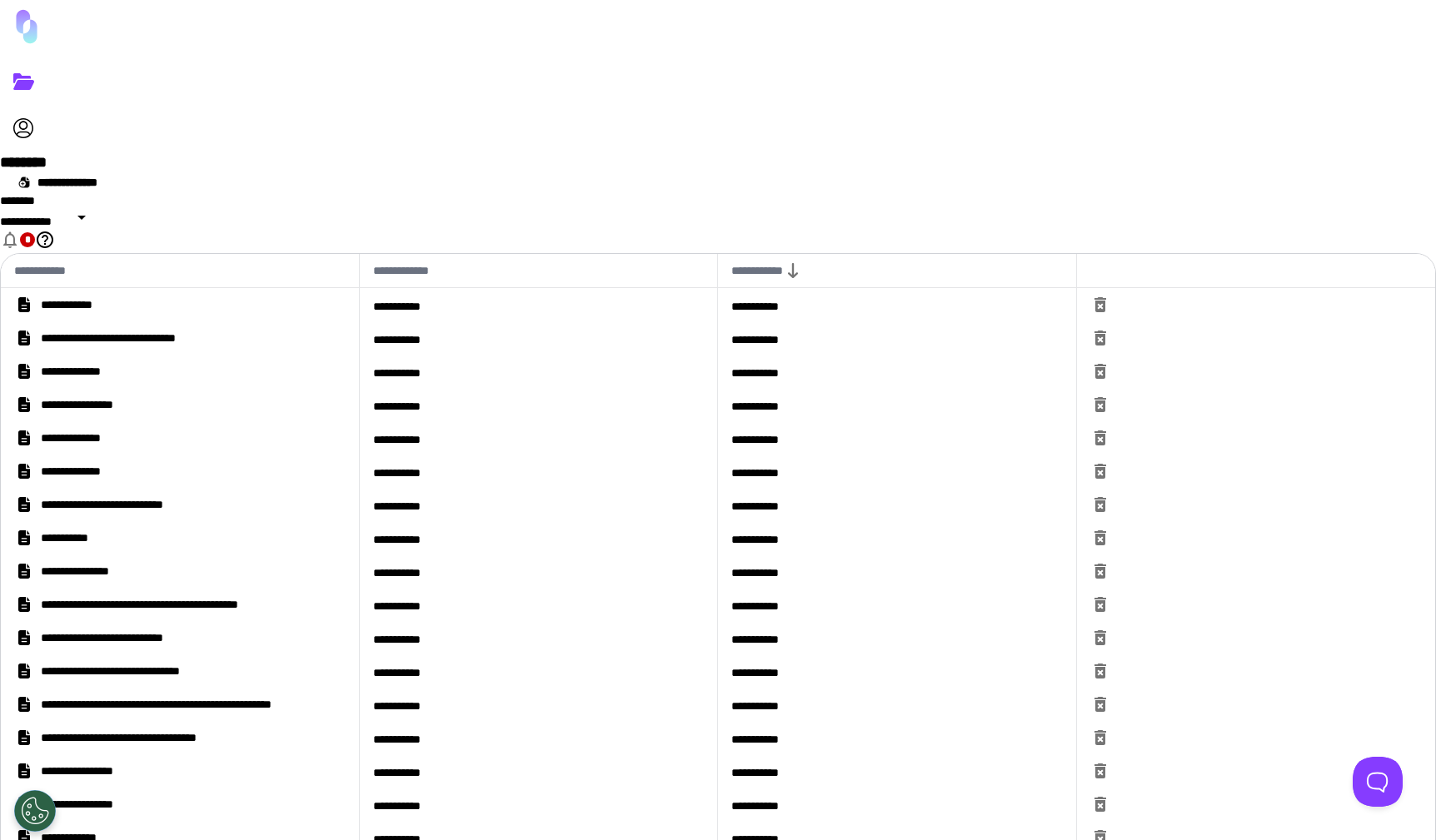 click at bounding box center (1100, 305) 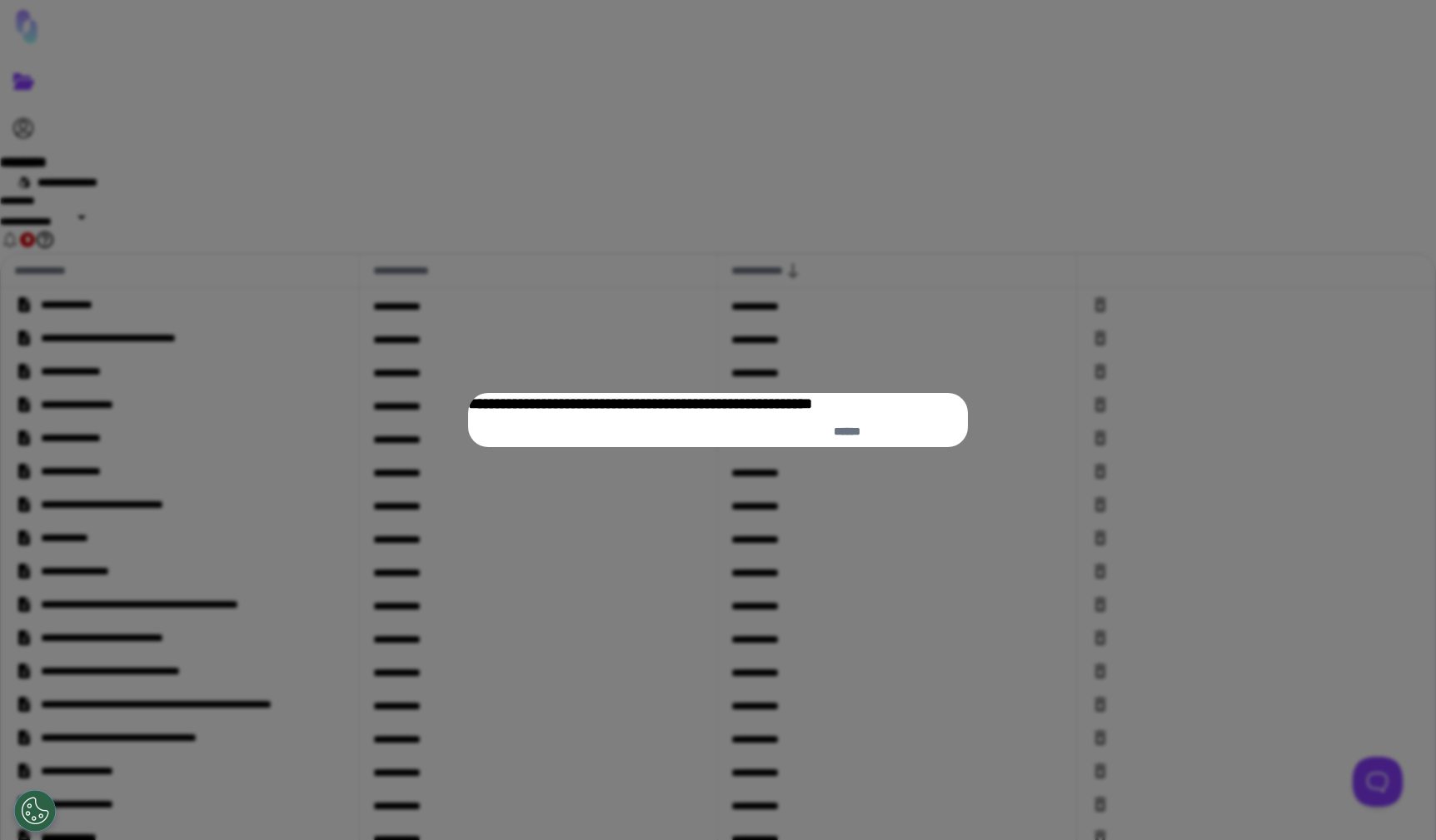 click on "******" at bounding box center (930, 430) 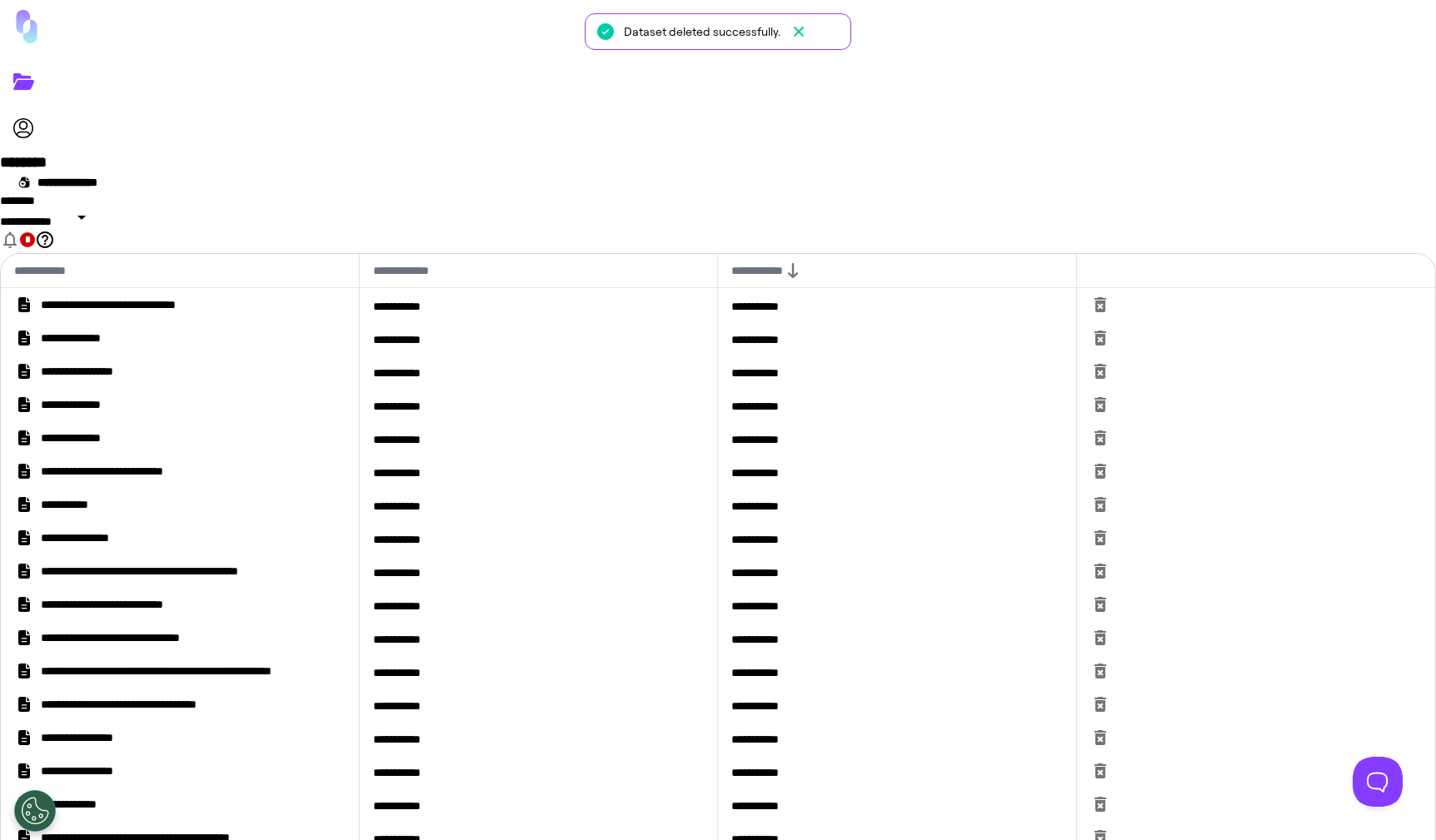 click at bounding box center (799, 32) 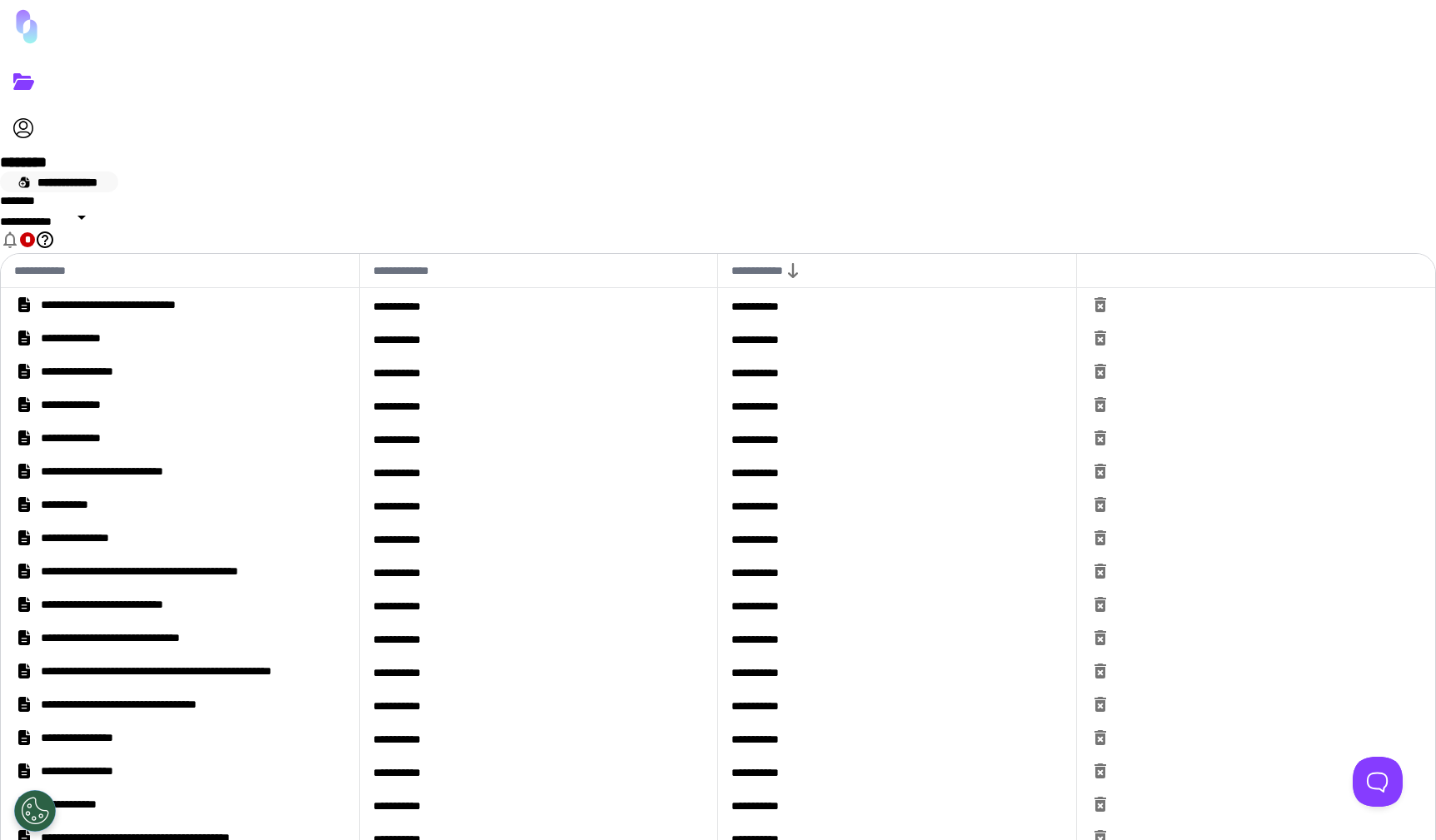 click on "**********" at bounding box center (59, 181) 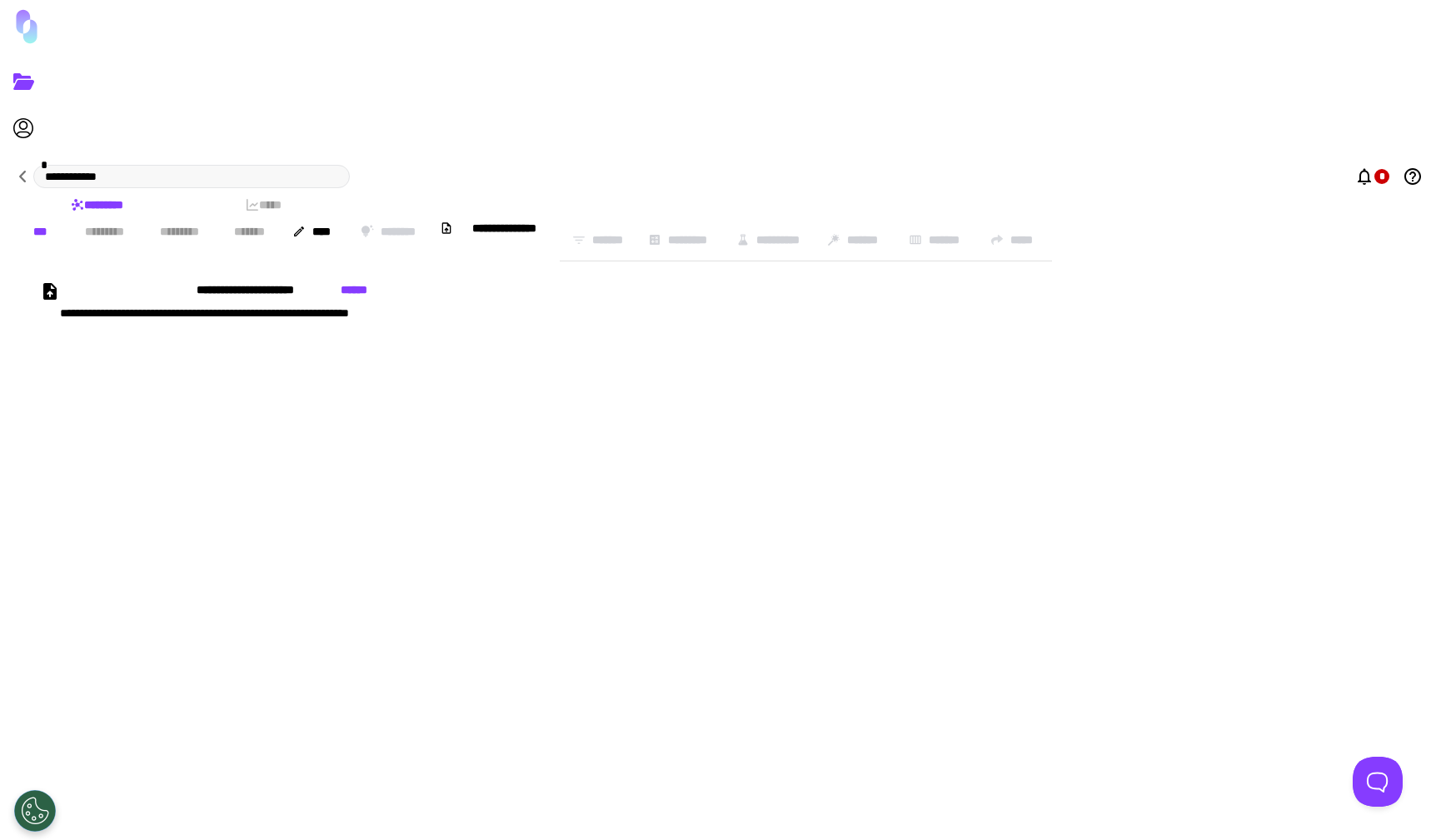 click on "**********" at bounding box center [359, 356] 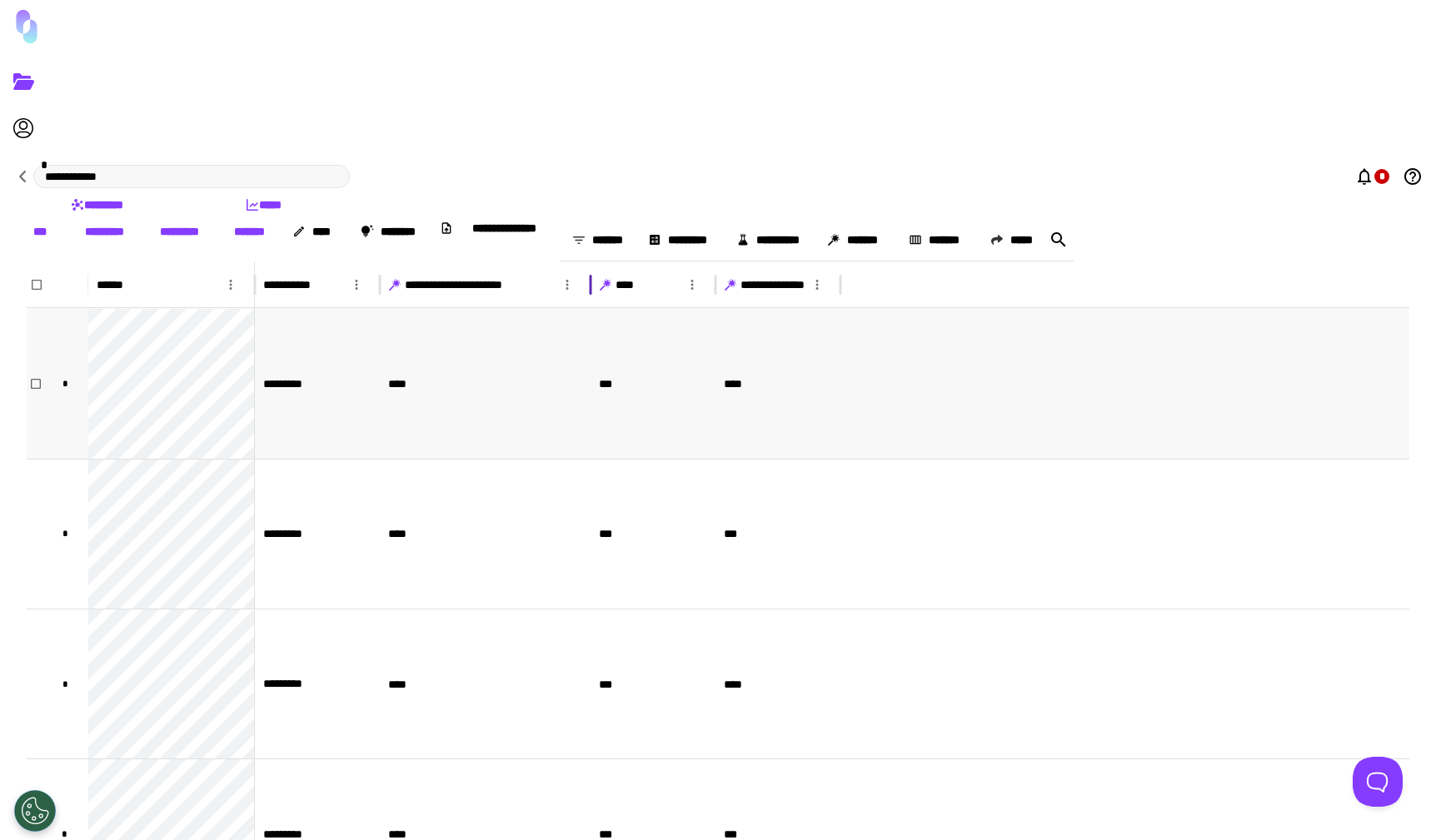drag, startPoint x: 572, startPoint y: 167, endPoint x: 658, endPoint y: 219, distance: 100.49876 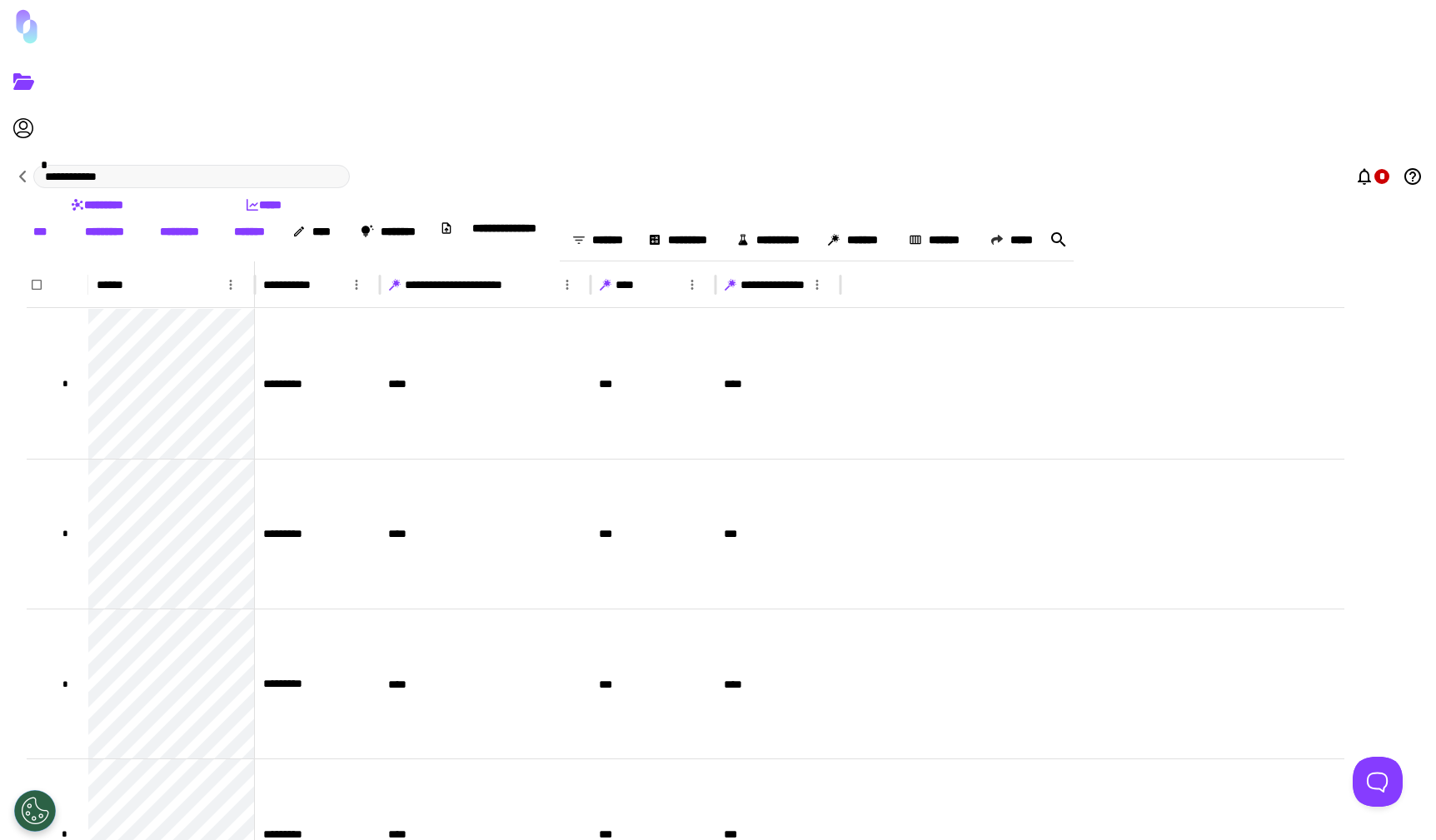click at bounding box center [396, 282] 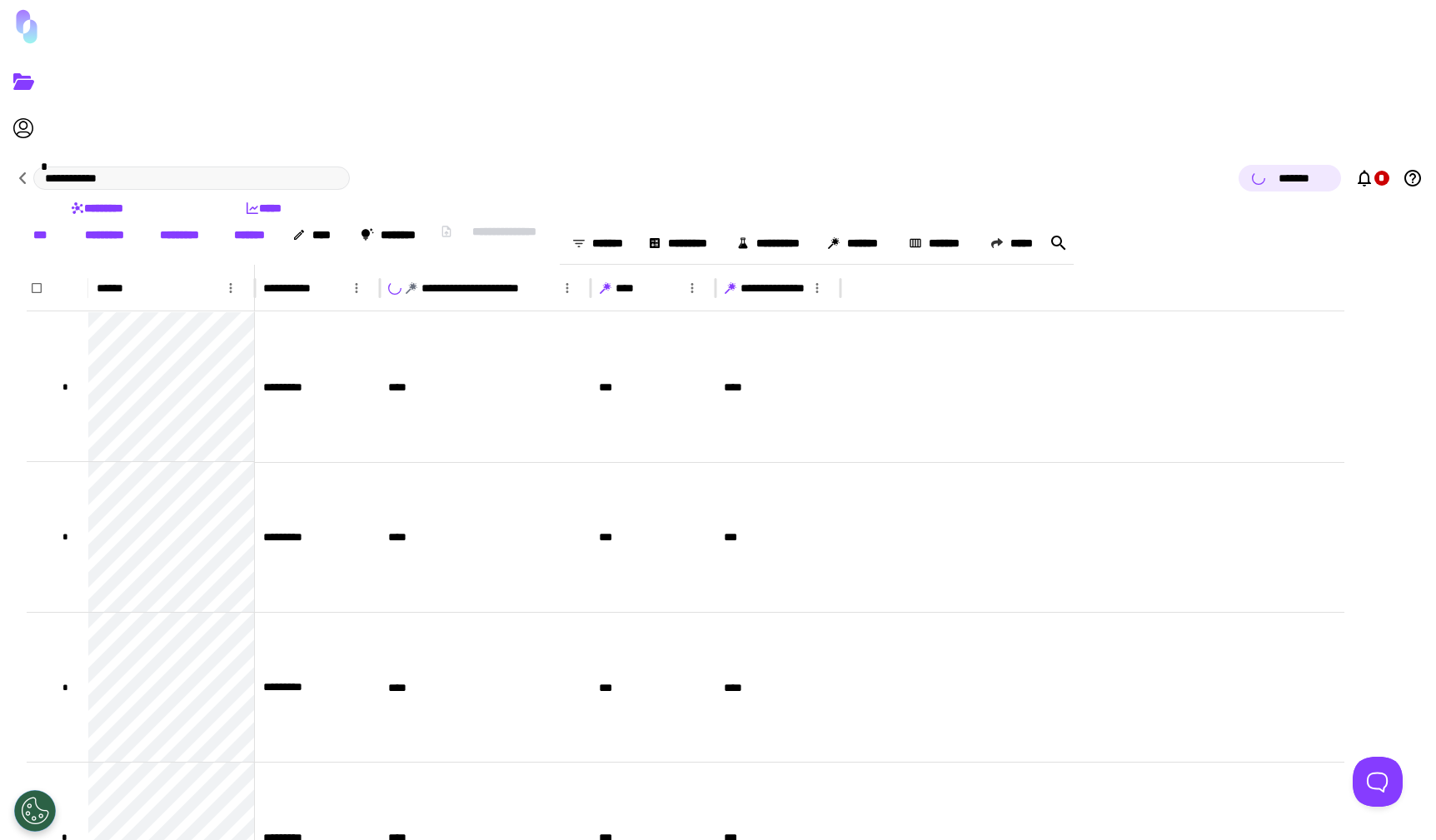 click at bounding box center (411, 288) 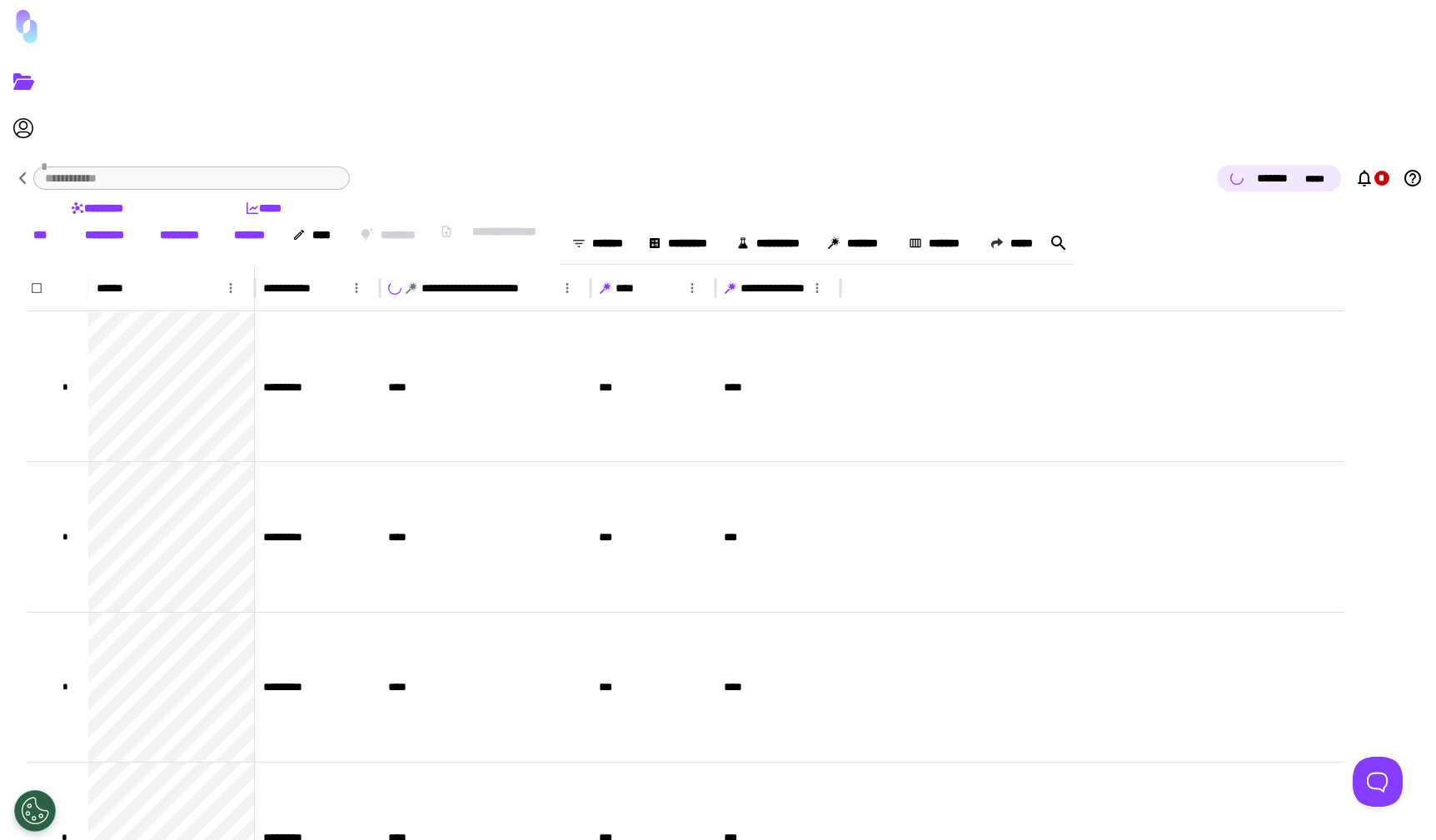 click at bounding box center (730, 288) 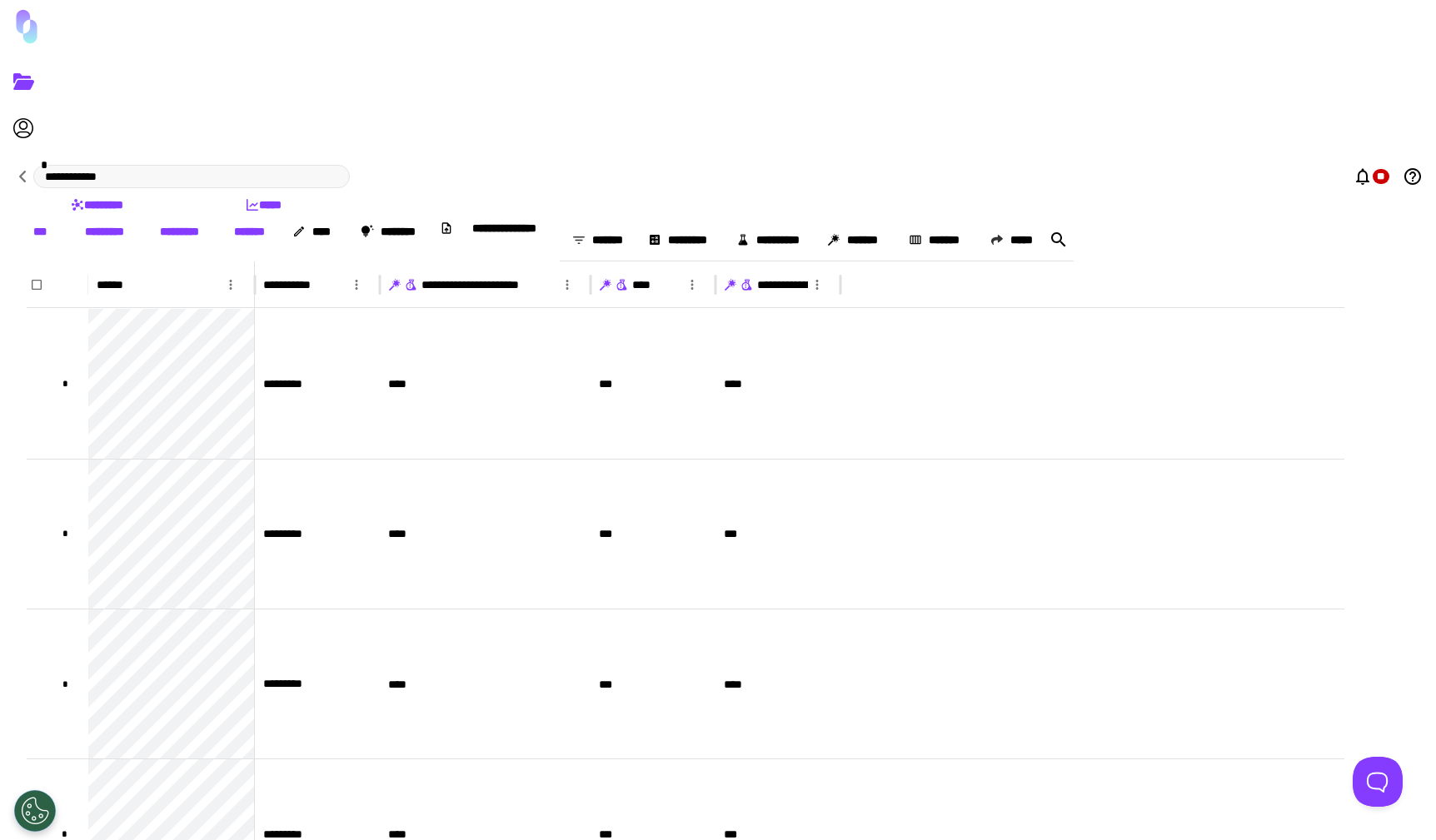 click at bounding box center [411, 285] 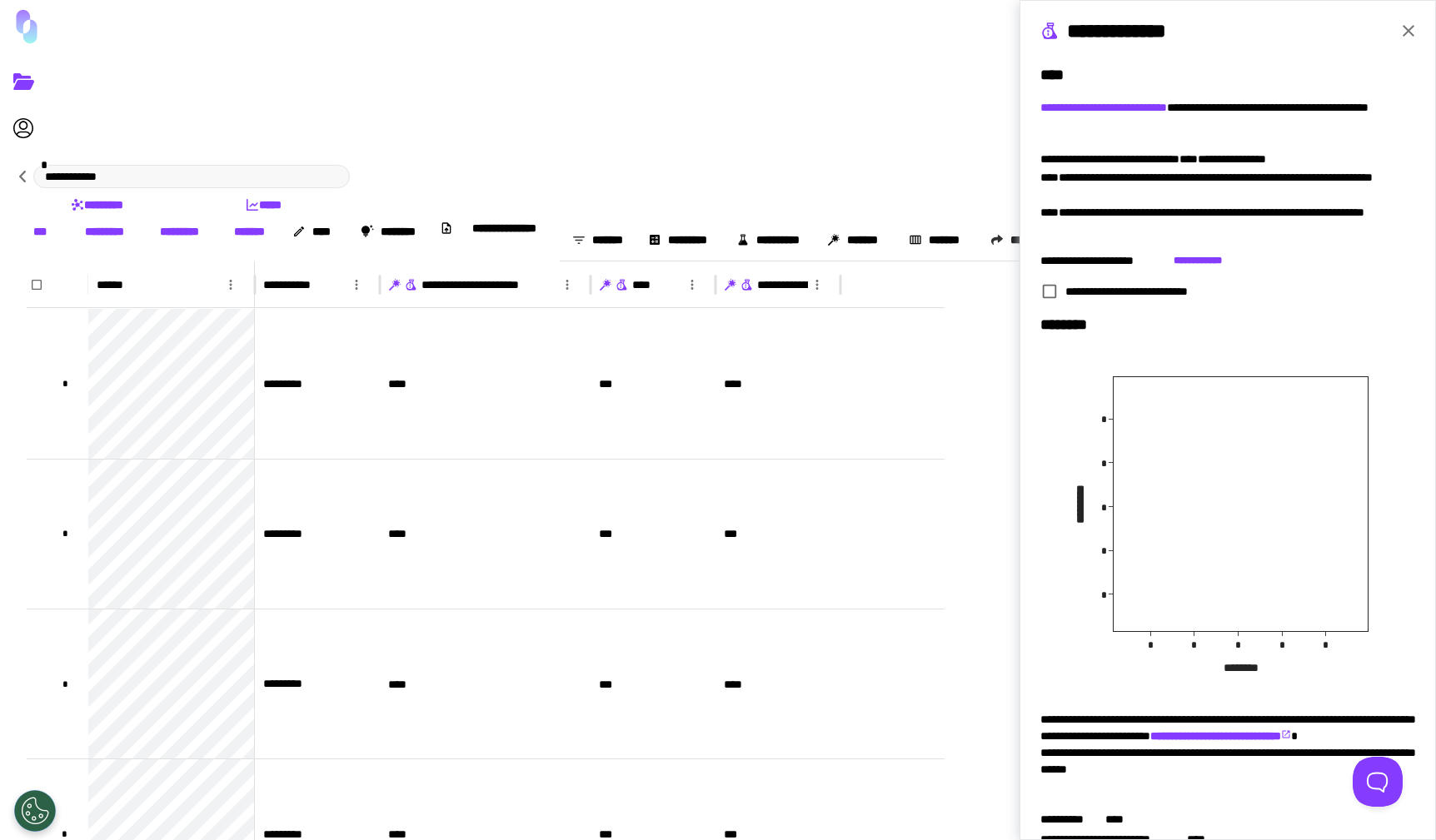 scroll, scrollTop: 51, scrollLeft: 0, axis: vertical 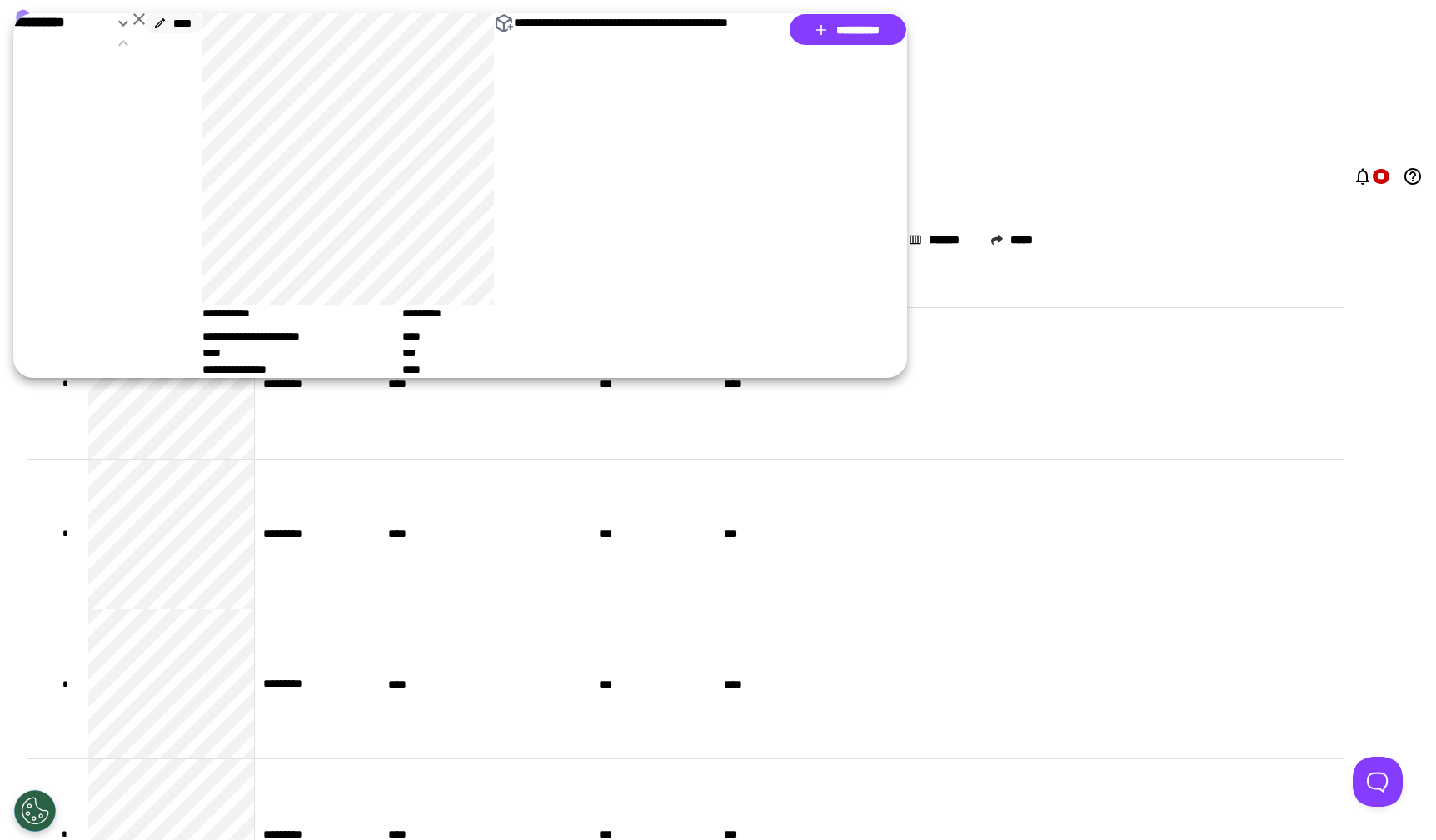 click on "****" at bounding box center (173, 23) 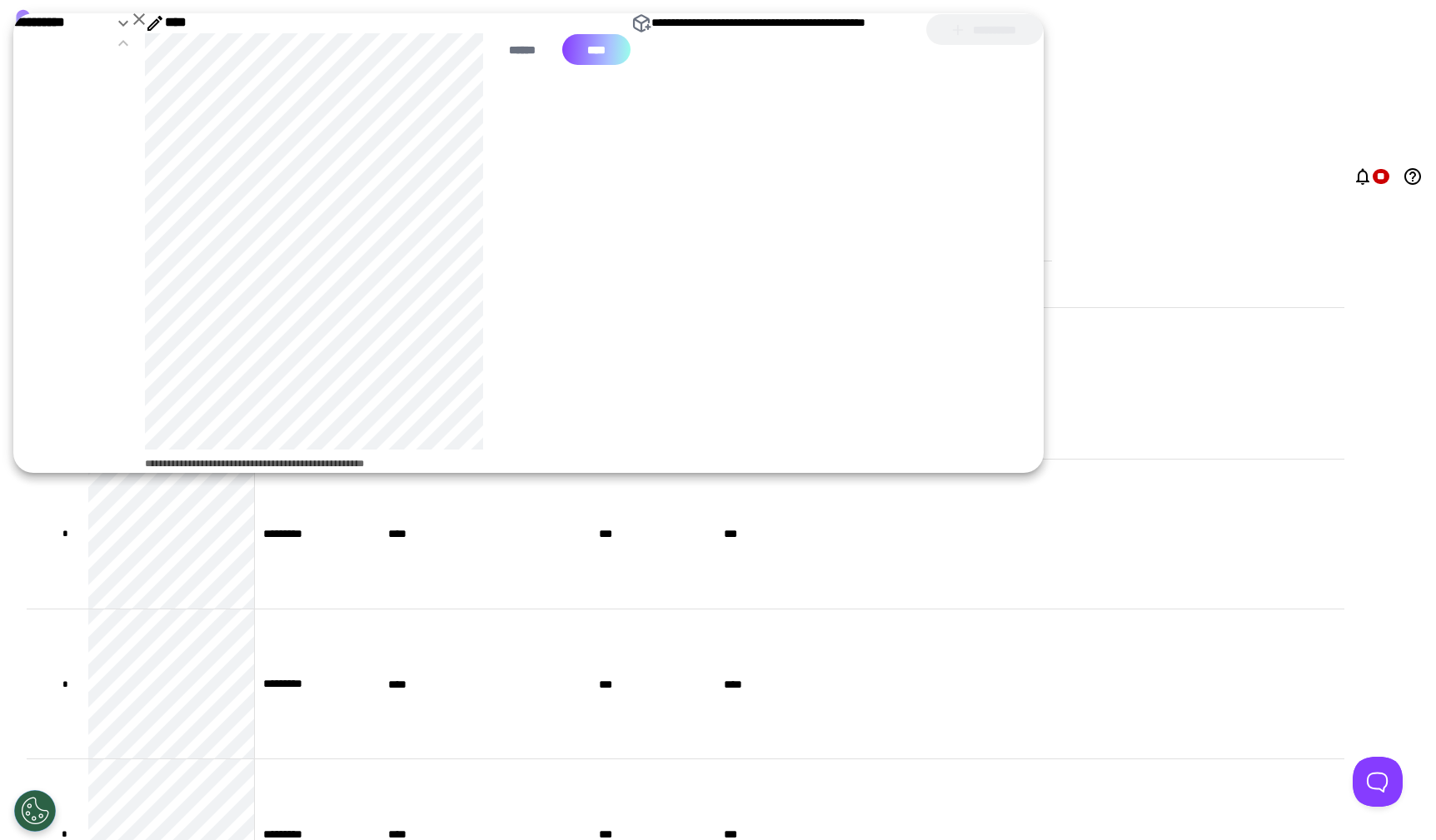 click on "****" at bounding box center [596, 49] 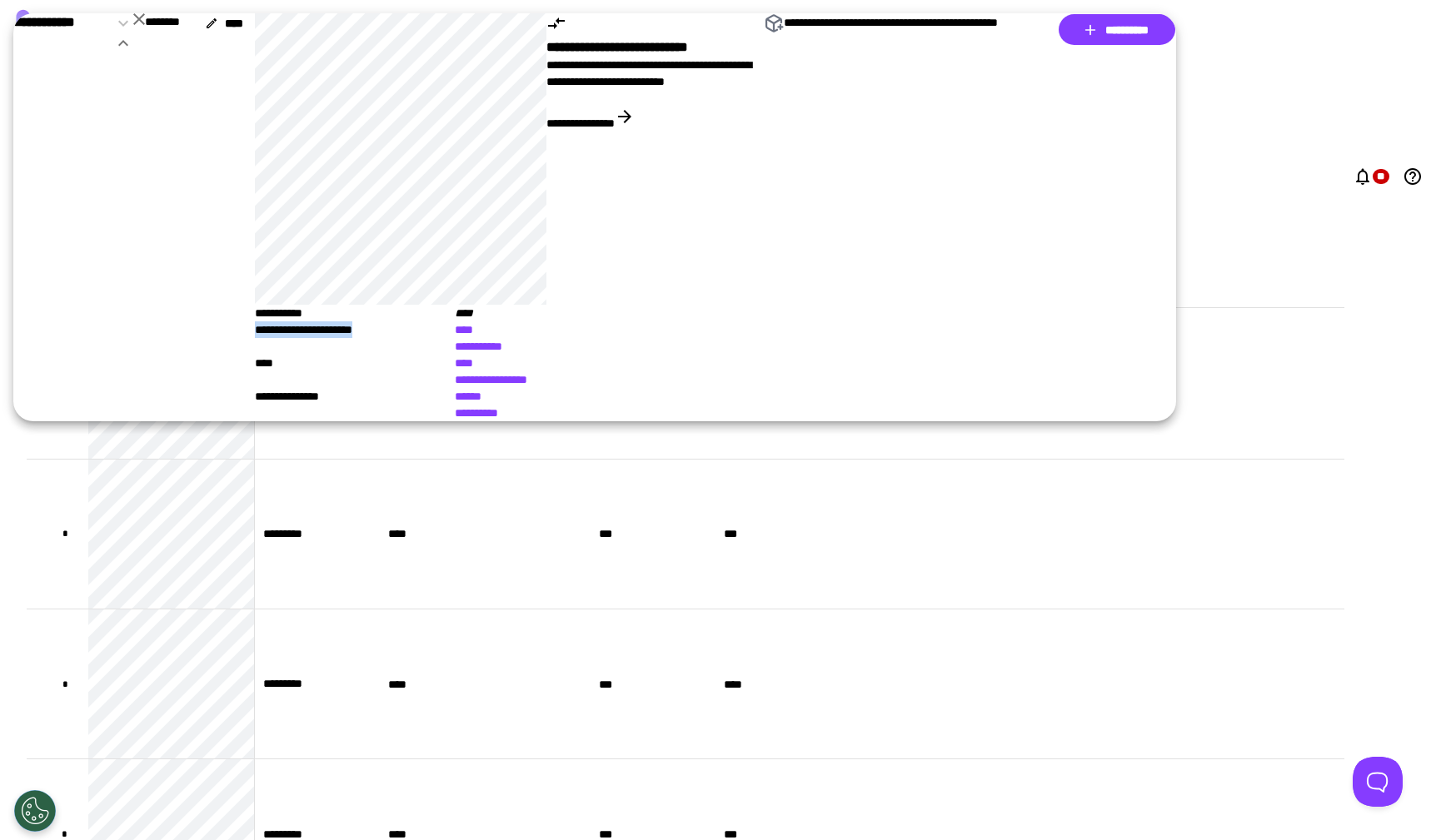 drag, startPoint x: 172, startPoint y: 414, endPoint x: 14, endPoint y: 410, distance: 158.05062 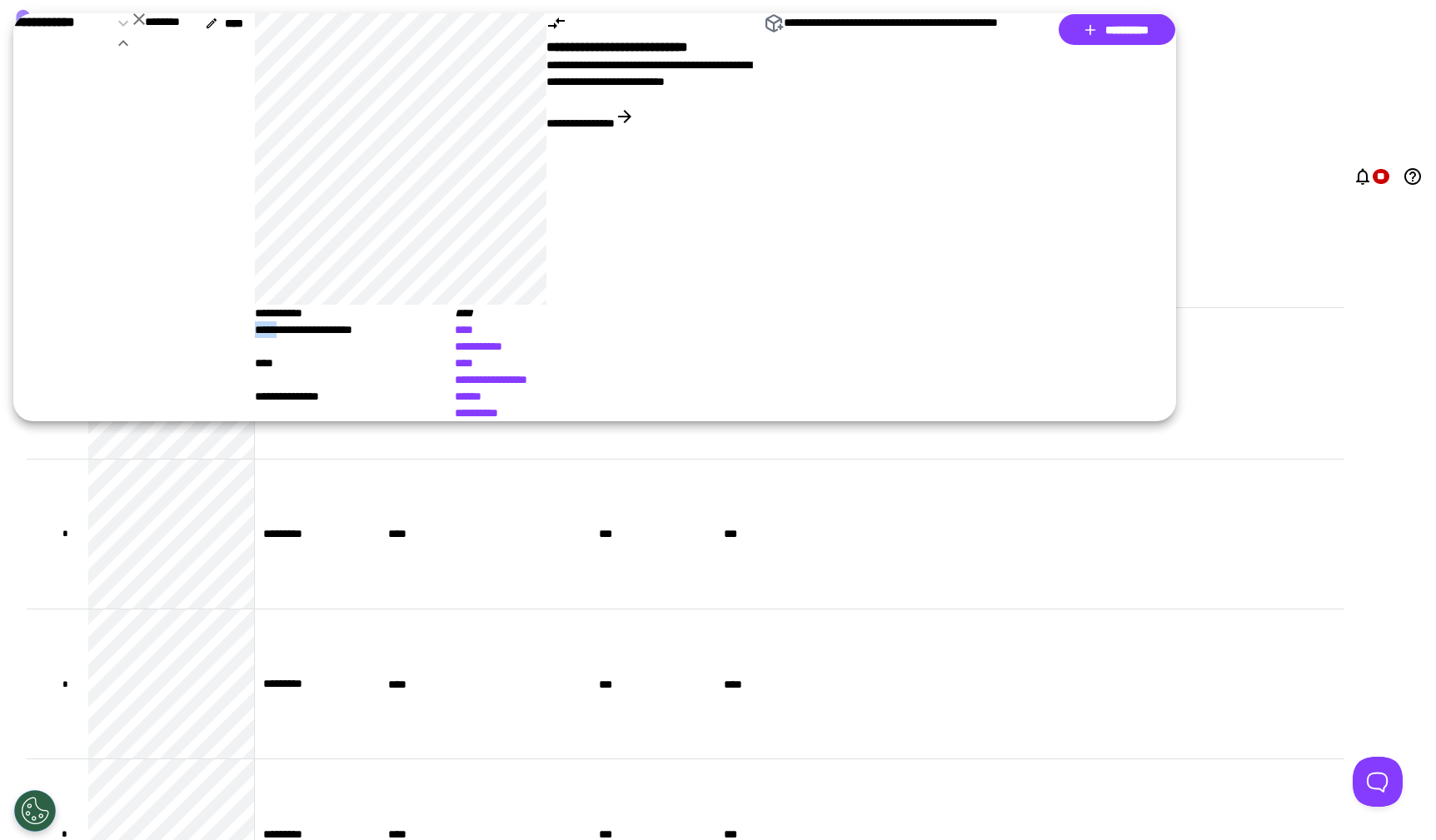 click on "**********" at bounding box center (355, 313) 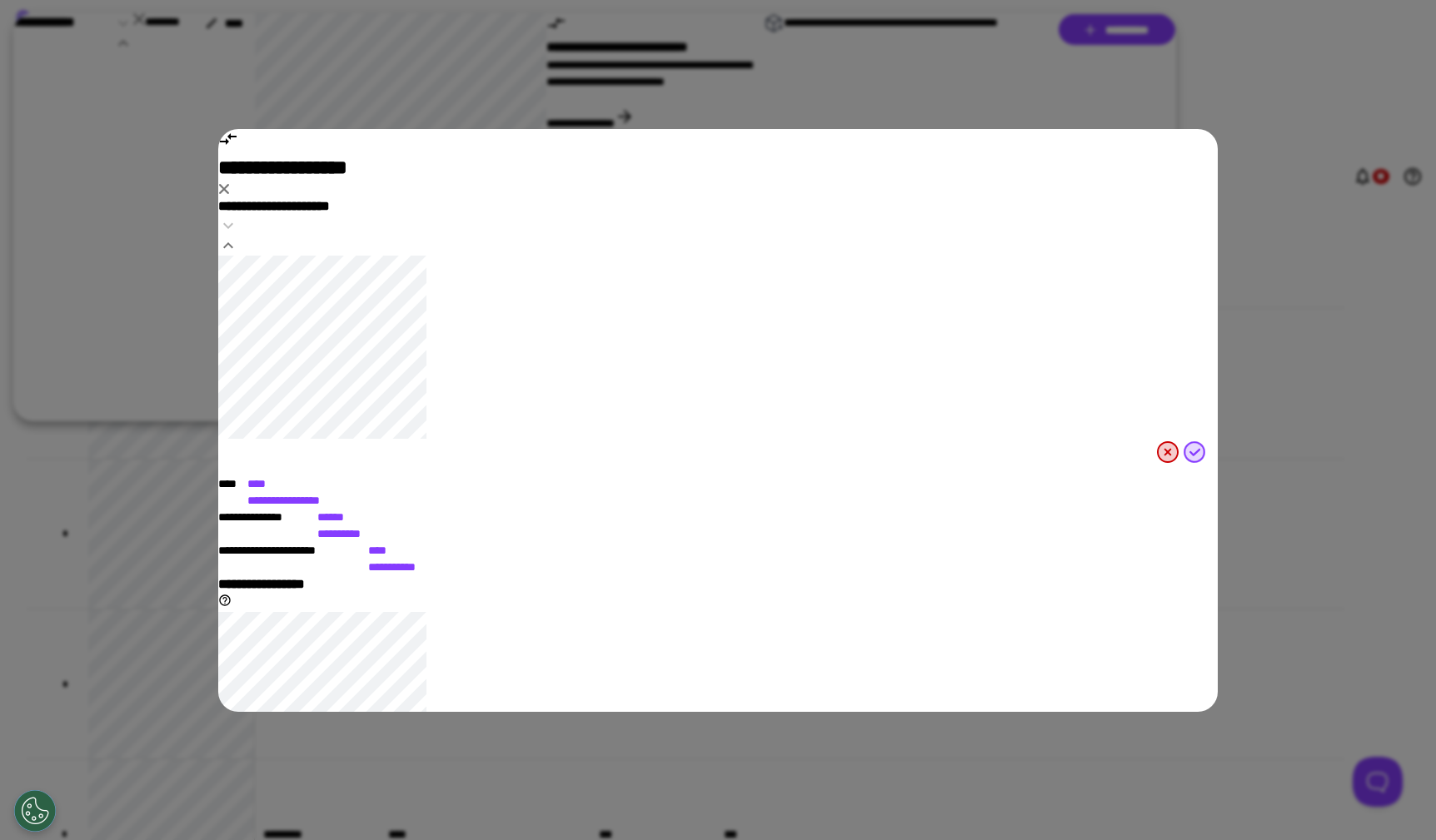 scroll, scrollTop: 0, scrollLeft: 0, axis: both 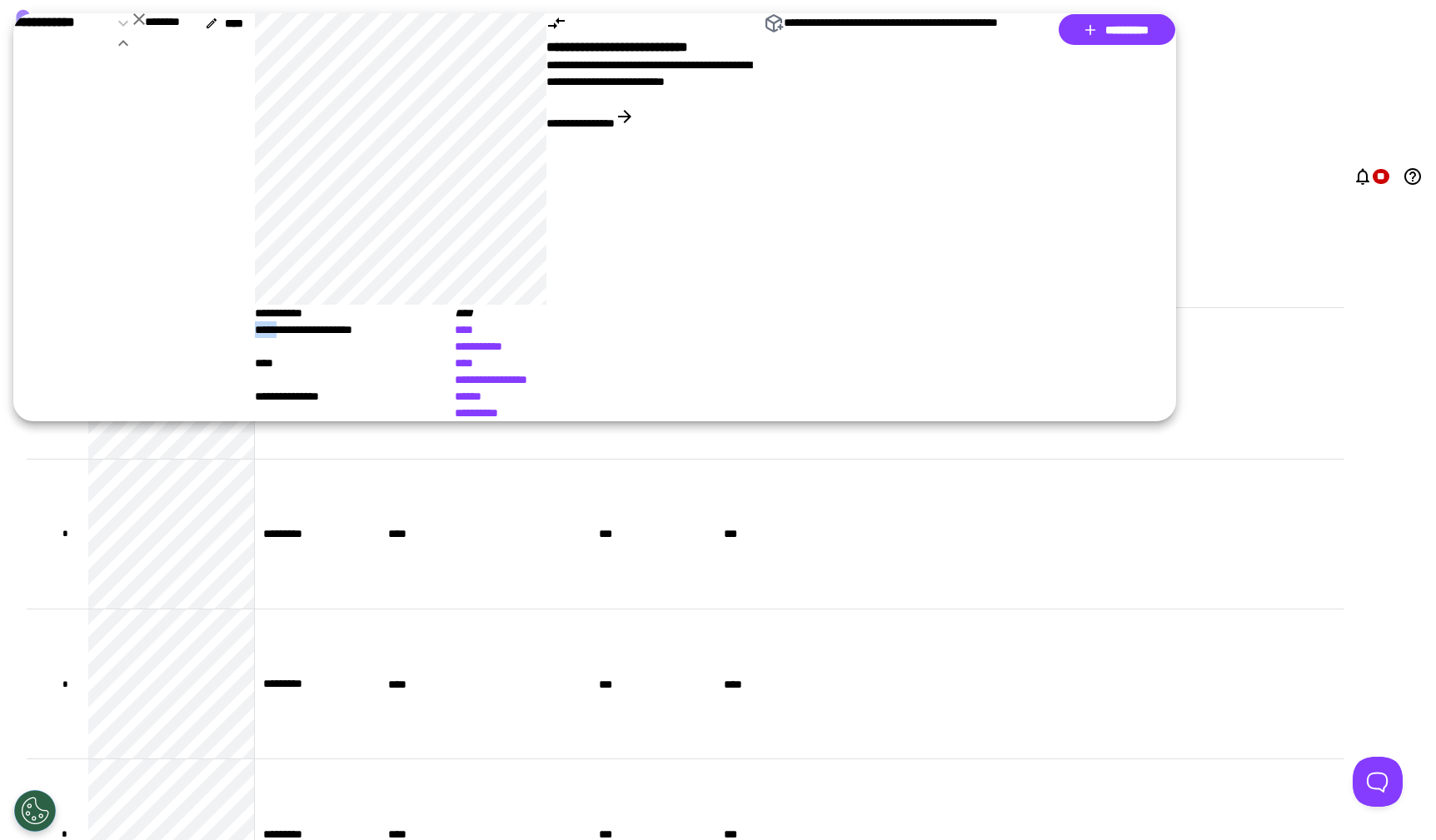 click at bounding box center (139, 19) 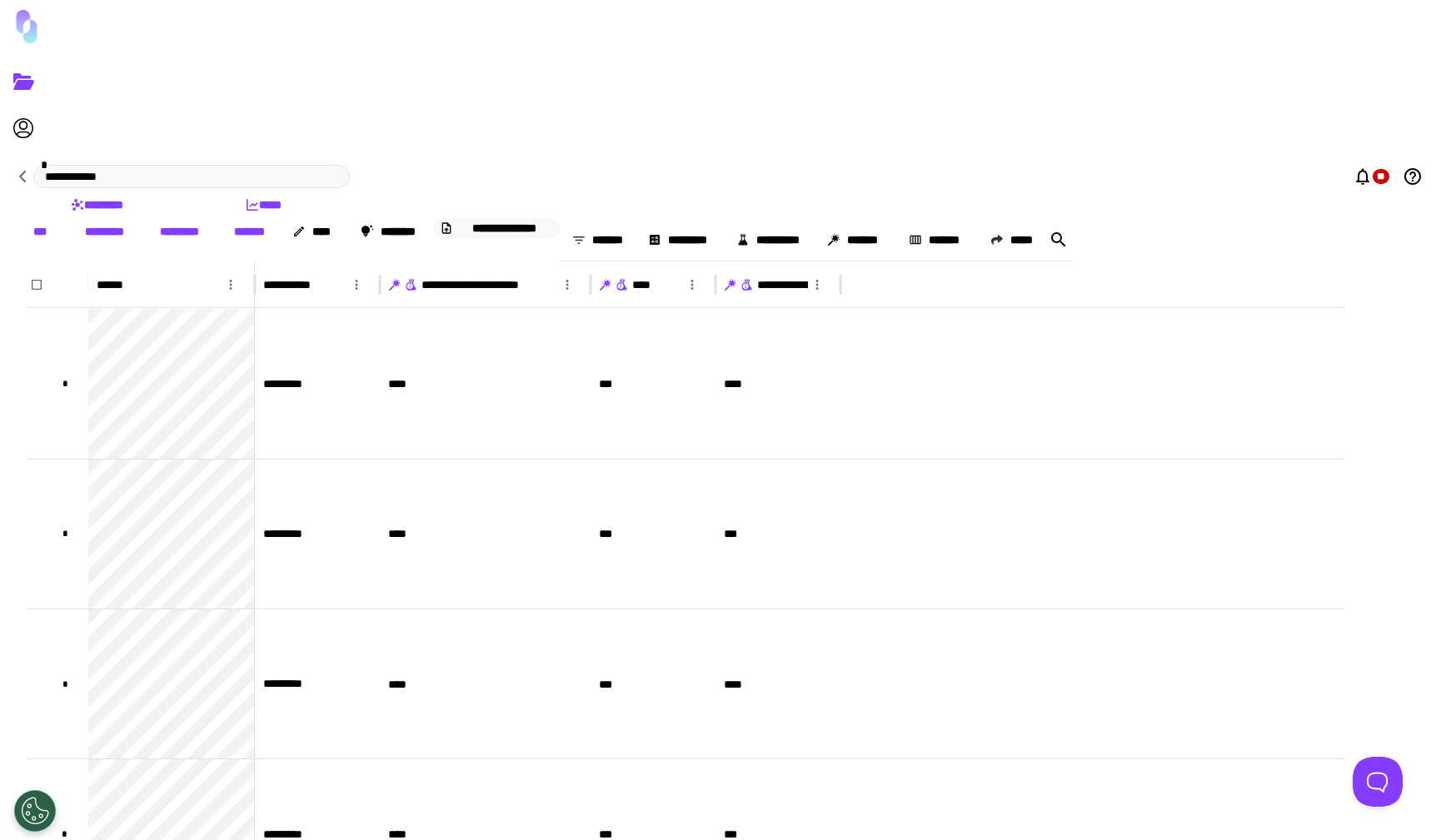 click on "**********" at bounding box center [505, 228] 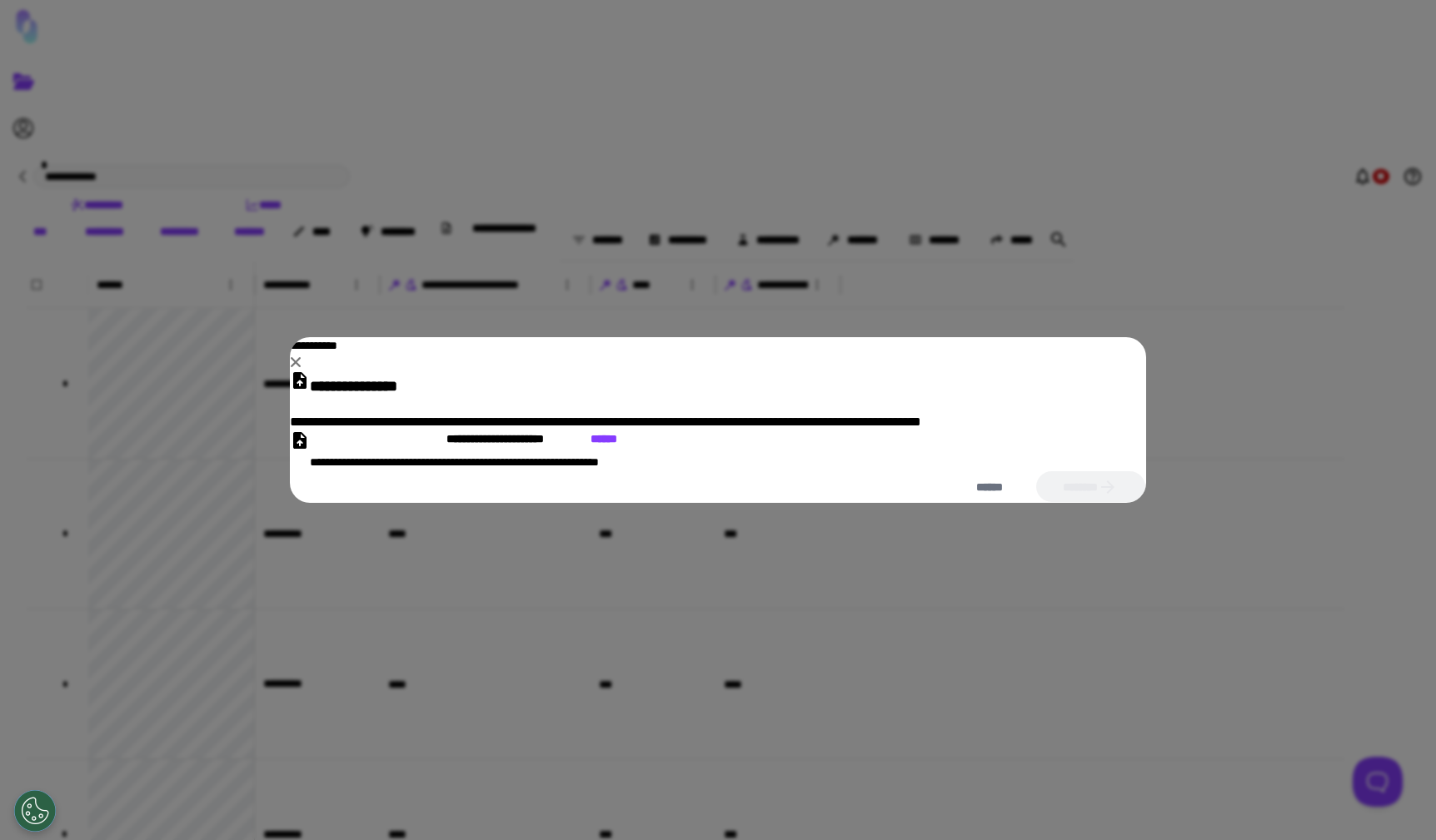 click at bounding box center [296, 362] 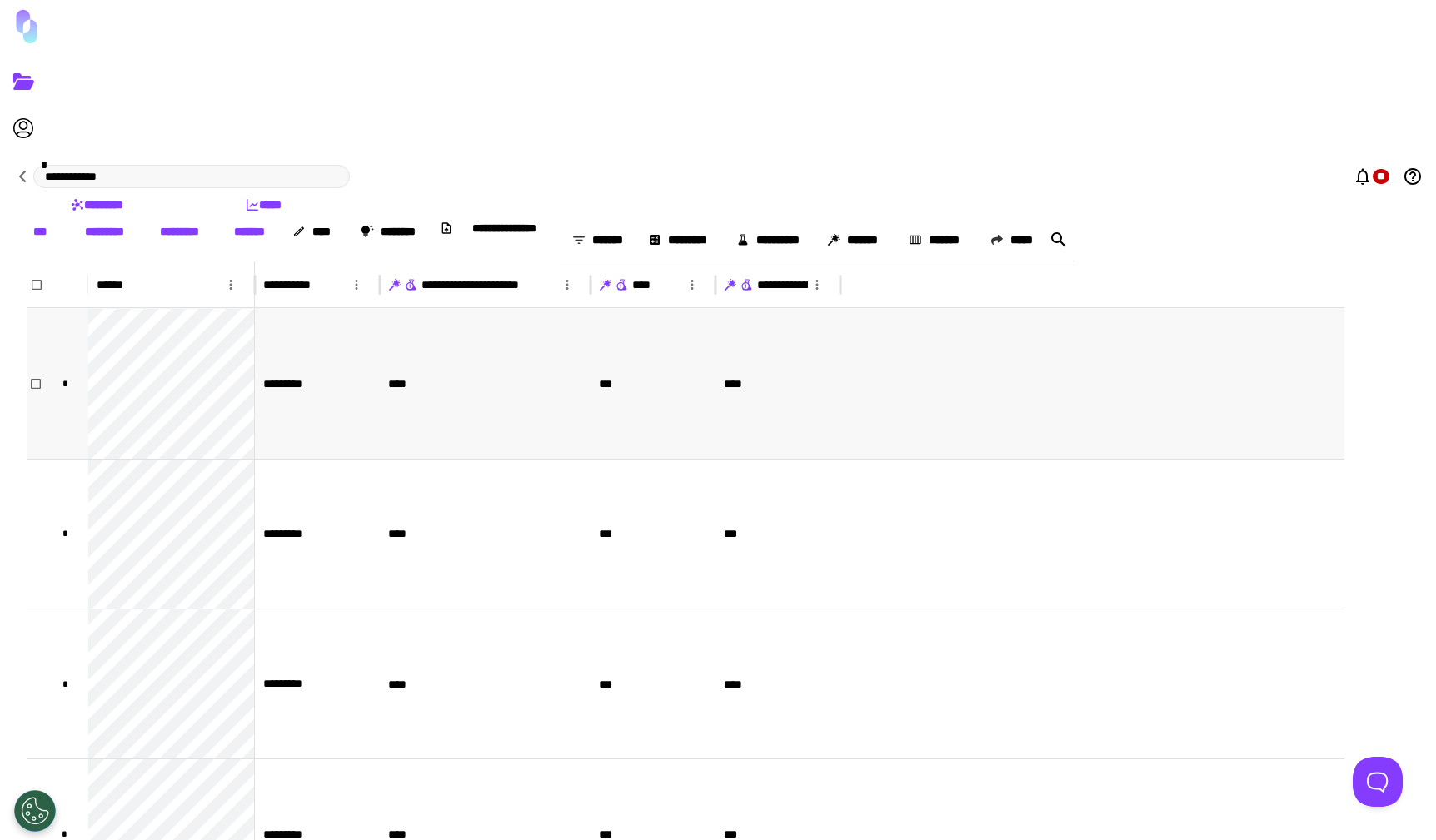 scroll, scrollTop: 253, scrollLeft: 0, axis: vertical 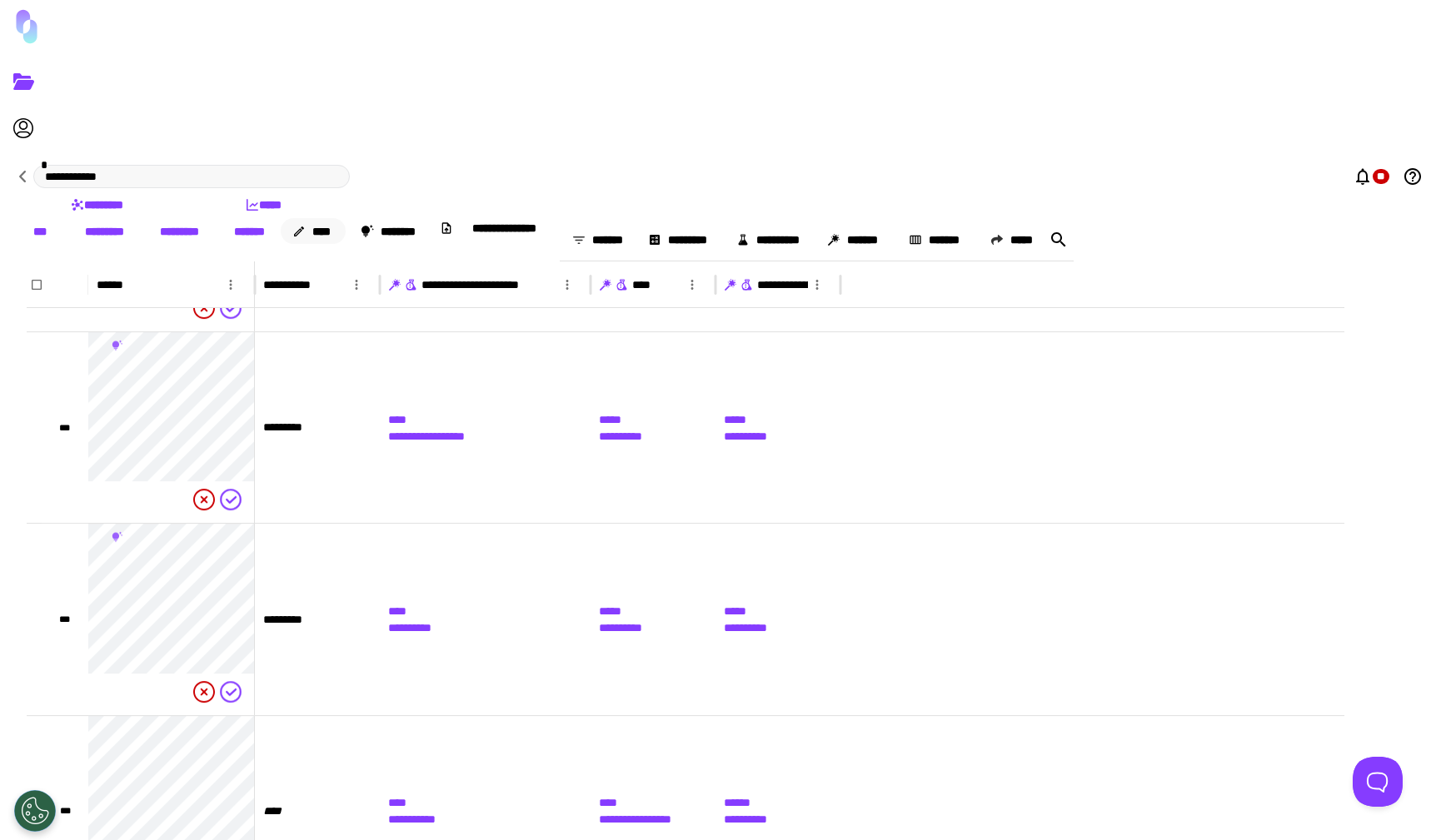 click on "****" at bounding box center [313, 231] 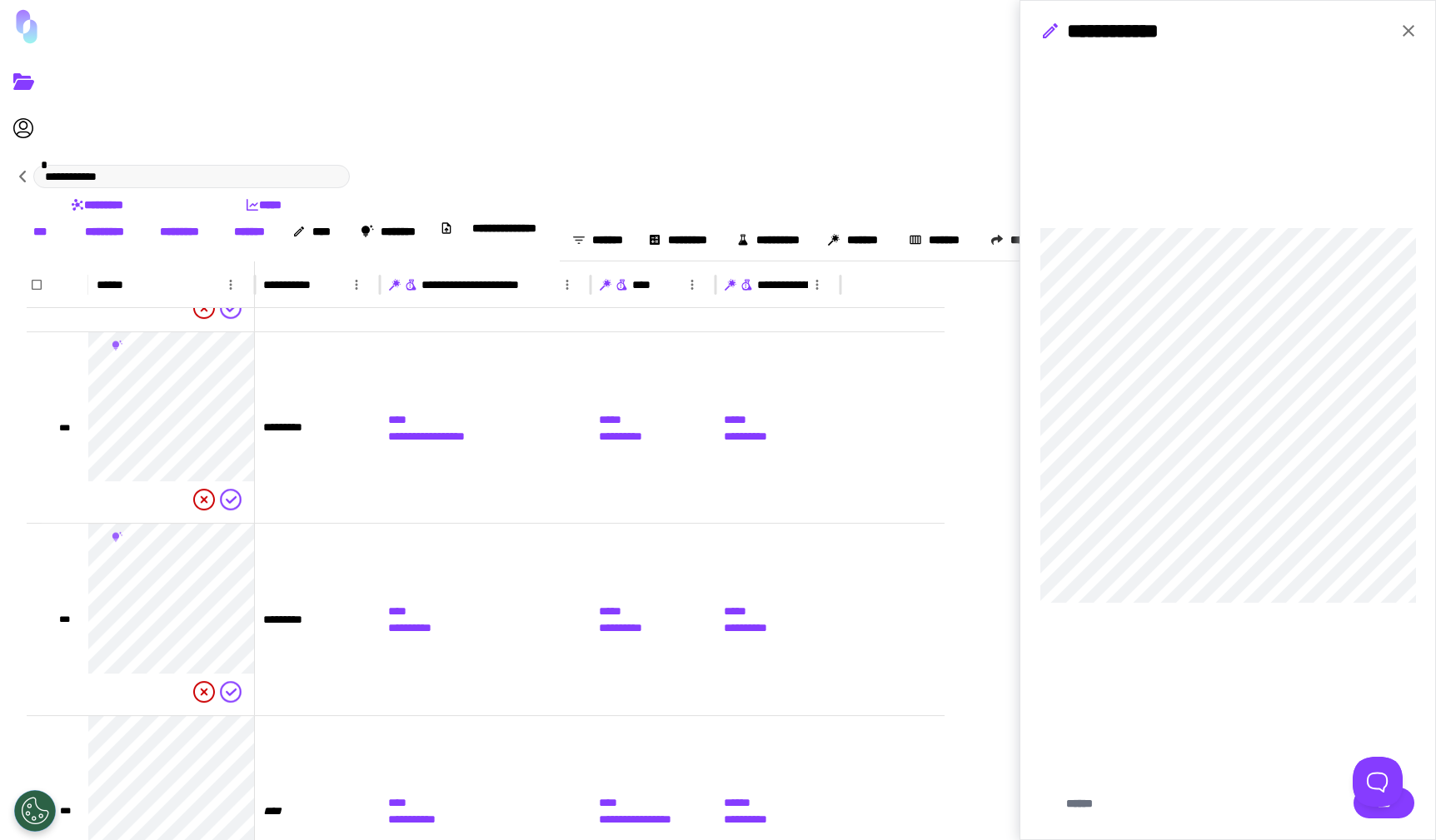 click at bounding box center [1409, 31] 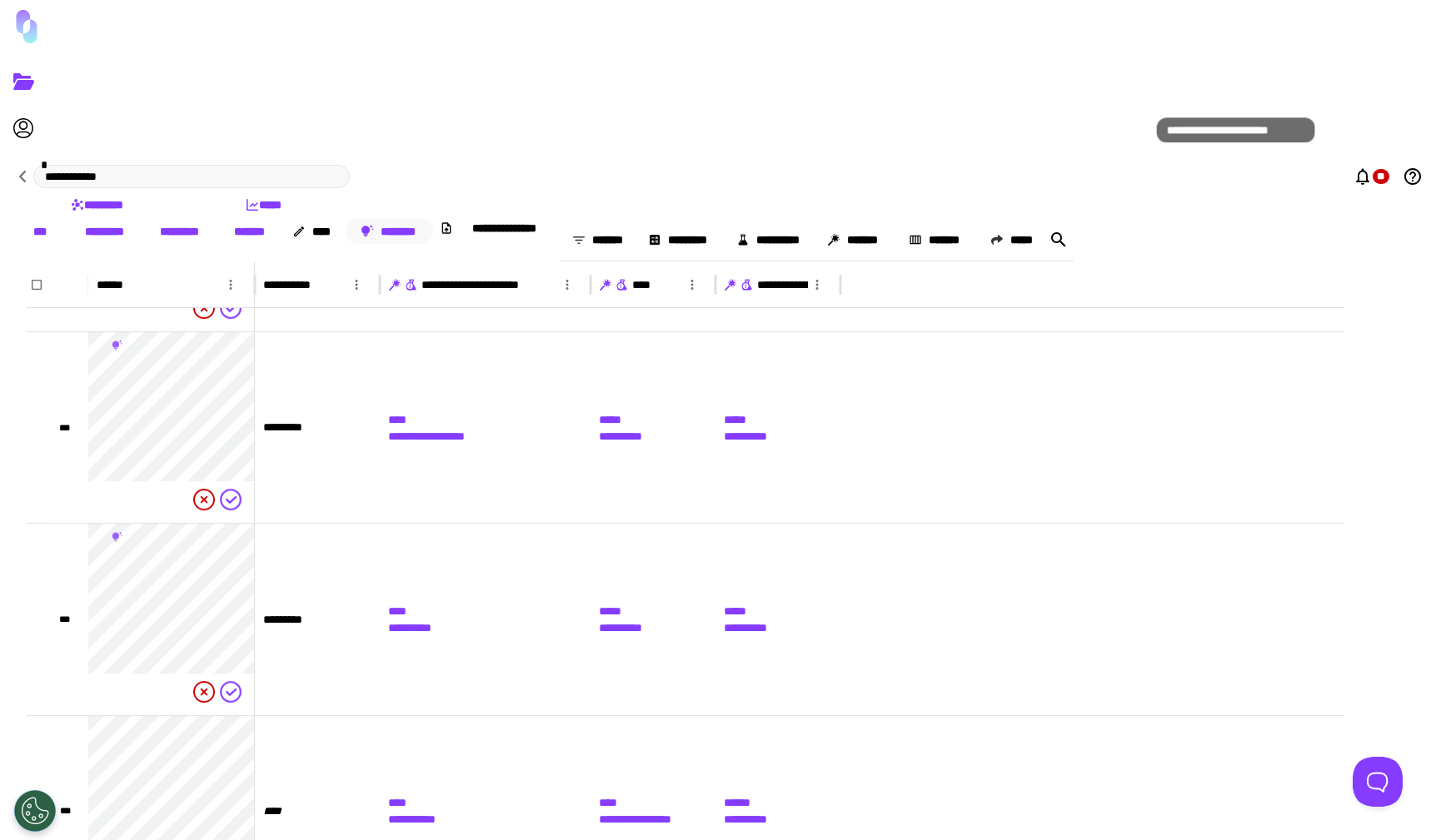 click on "********" at bounding box center (389, 231) 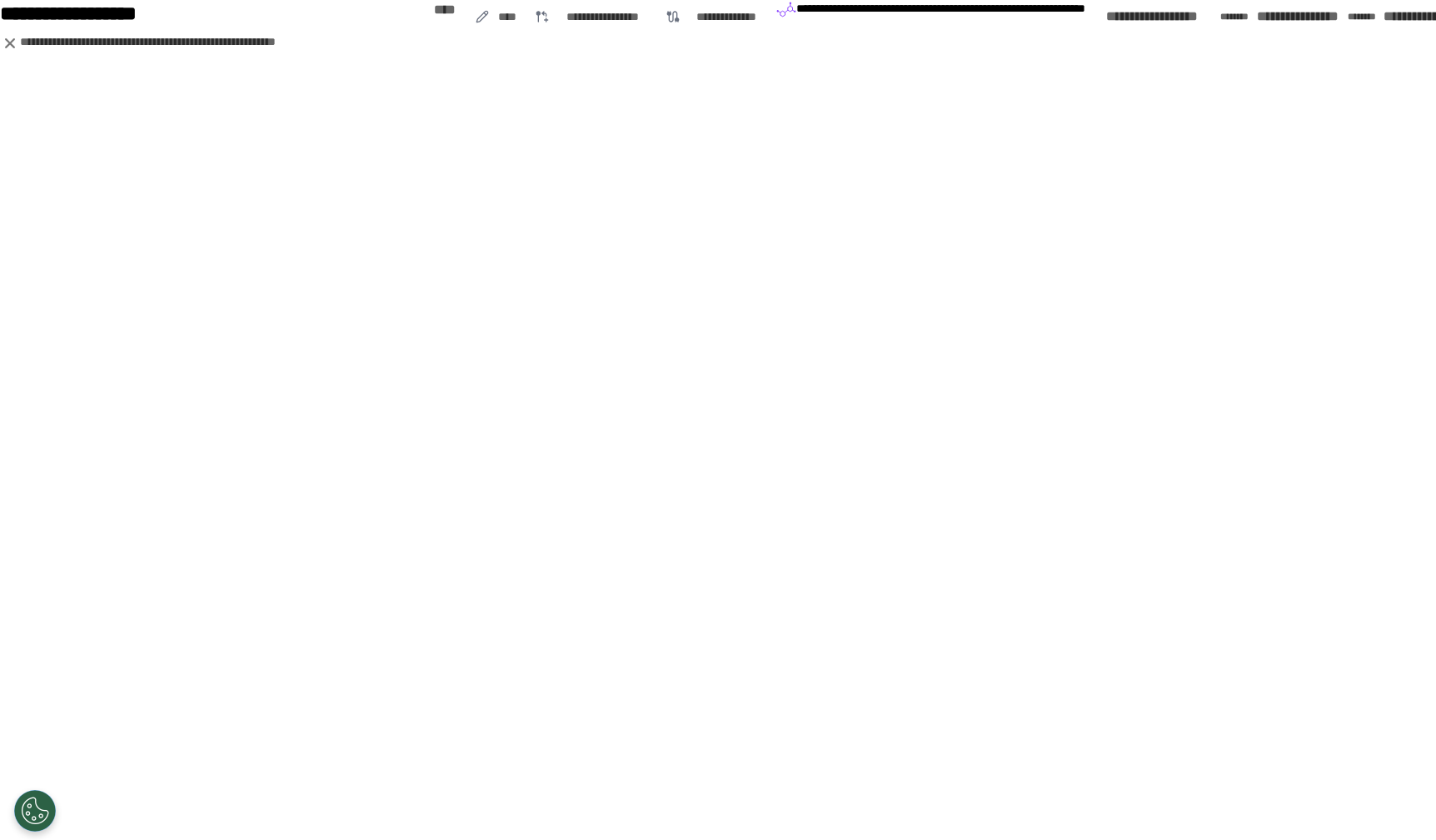 click at bounding box center [10, 43] 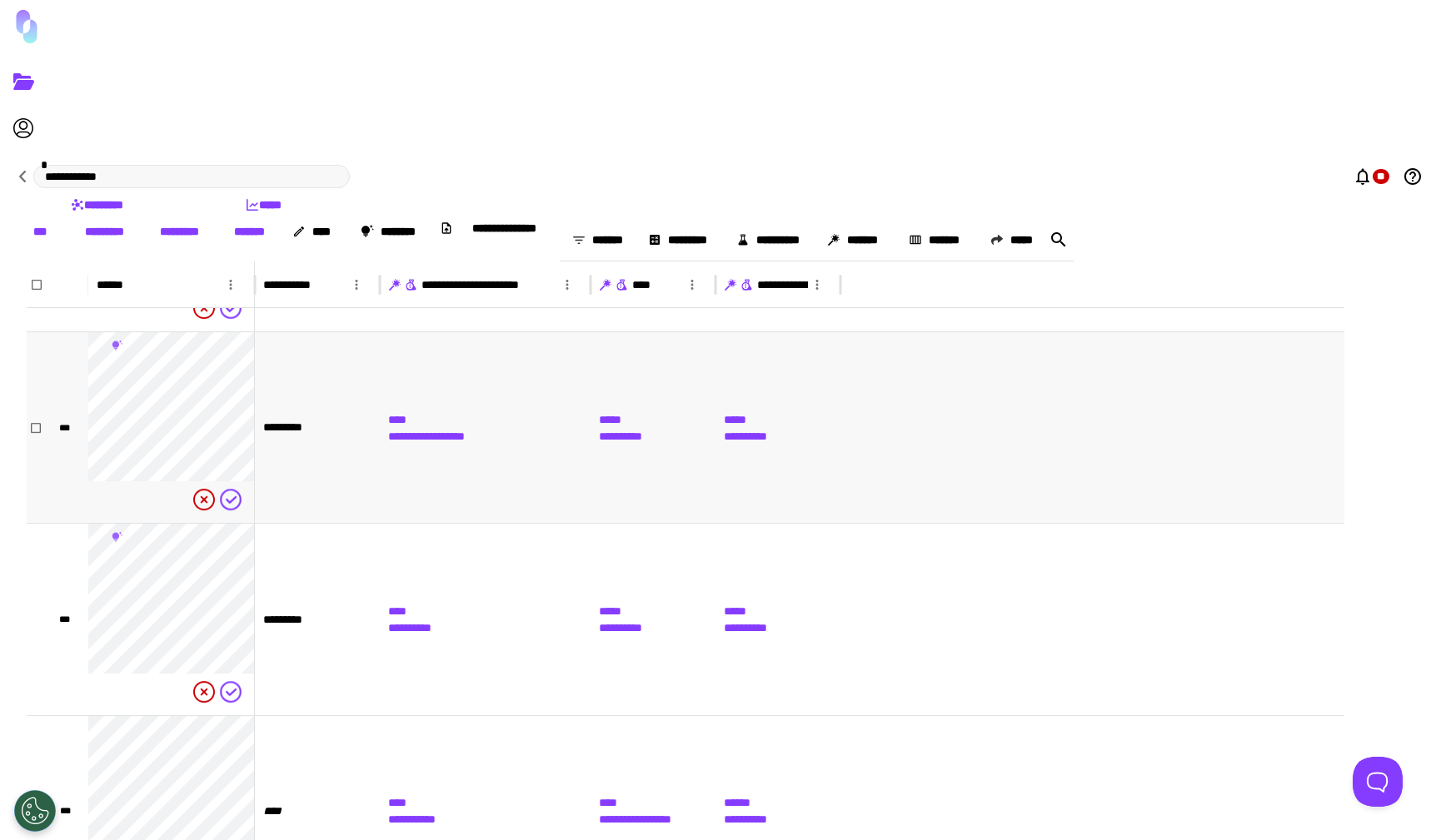 scroll, scrollTop: 39639, scrollLeft: 0, axis: vertical 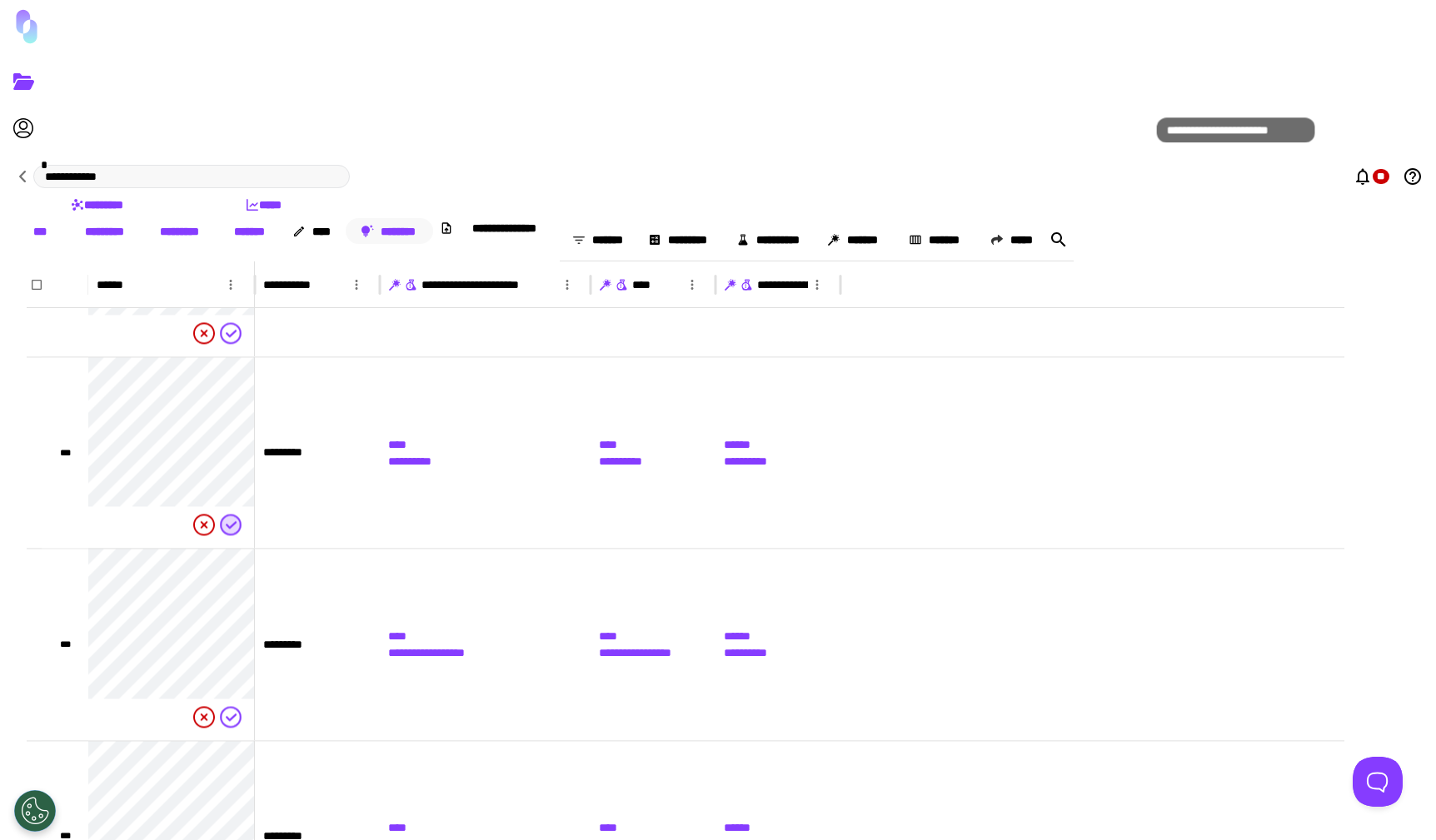 click on "********" at bounding box center (389, 231) 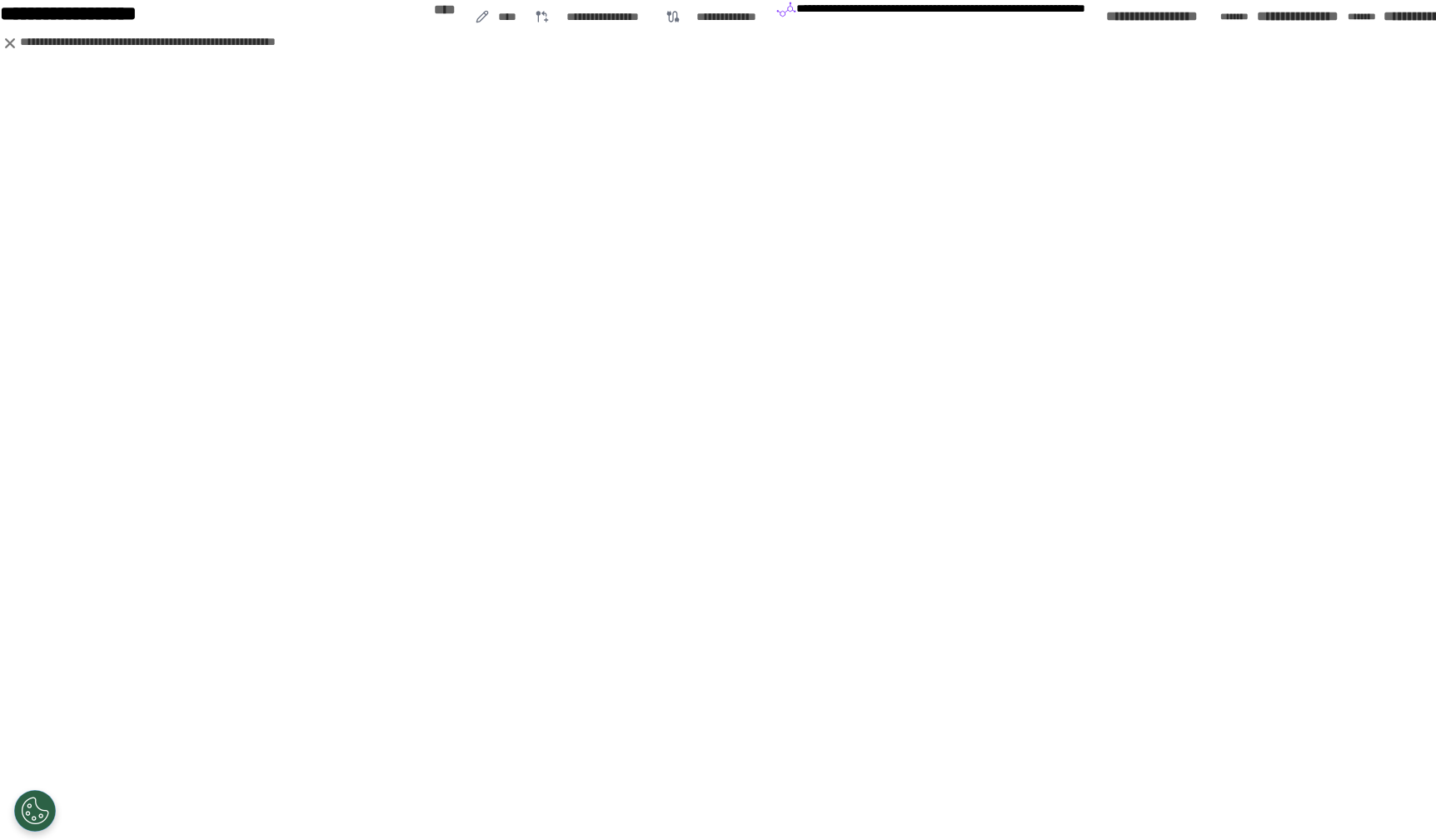 click on "**********" at bounding box center (1163, 17) 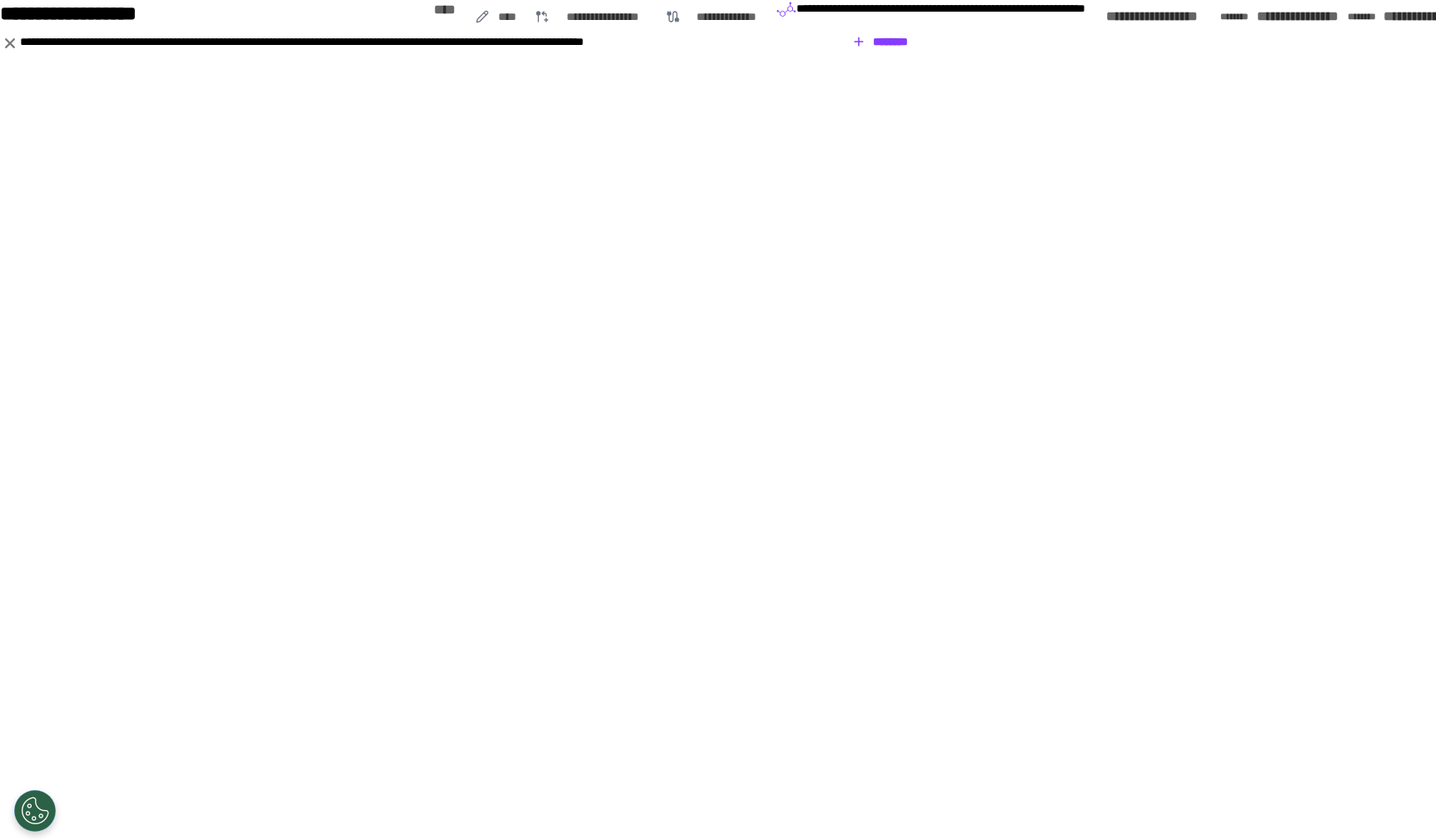 click on "**********" at bounding box center (467, 43) 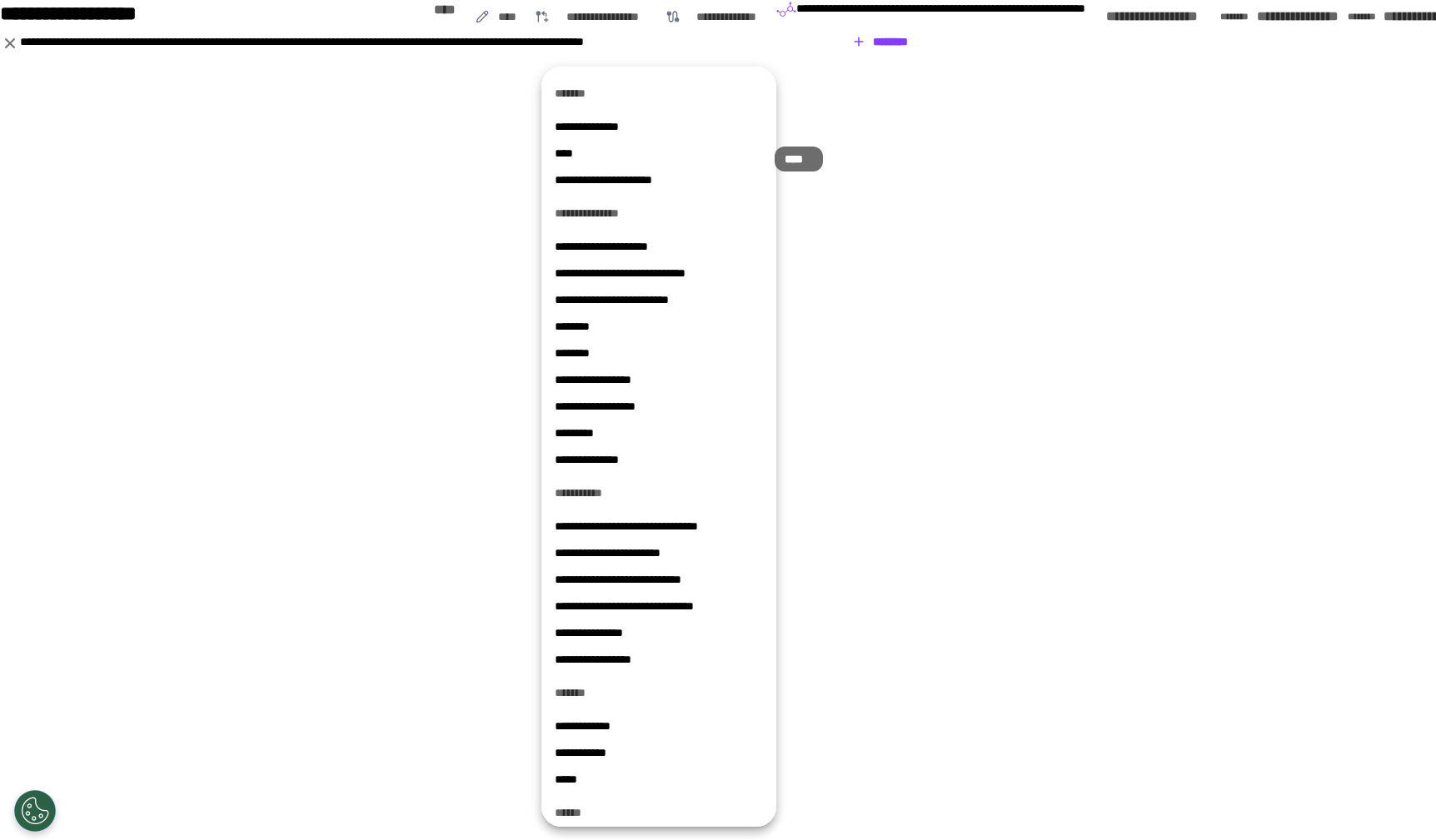 click on "****" at bounding box center (659, 153) 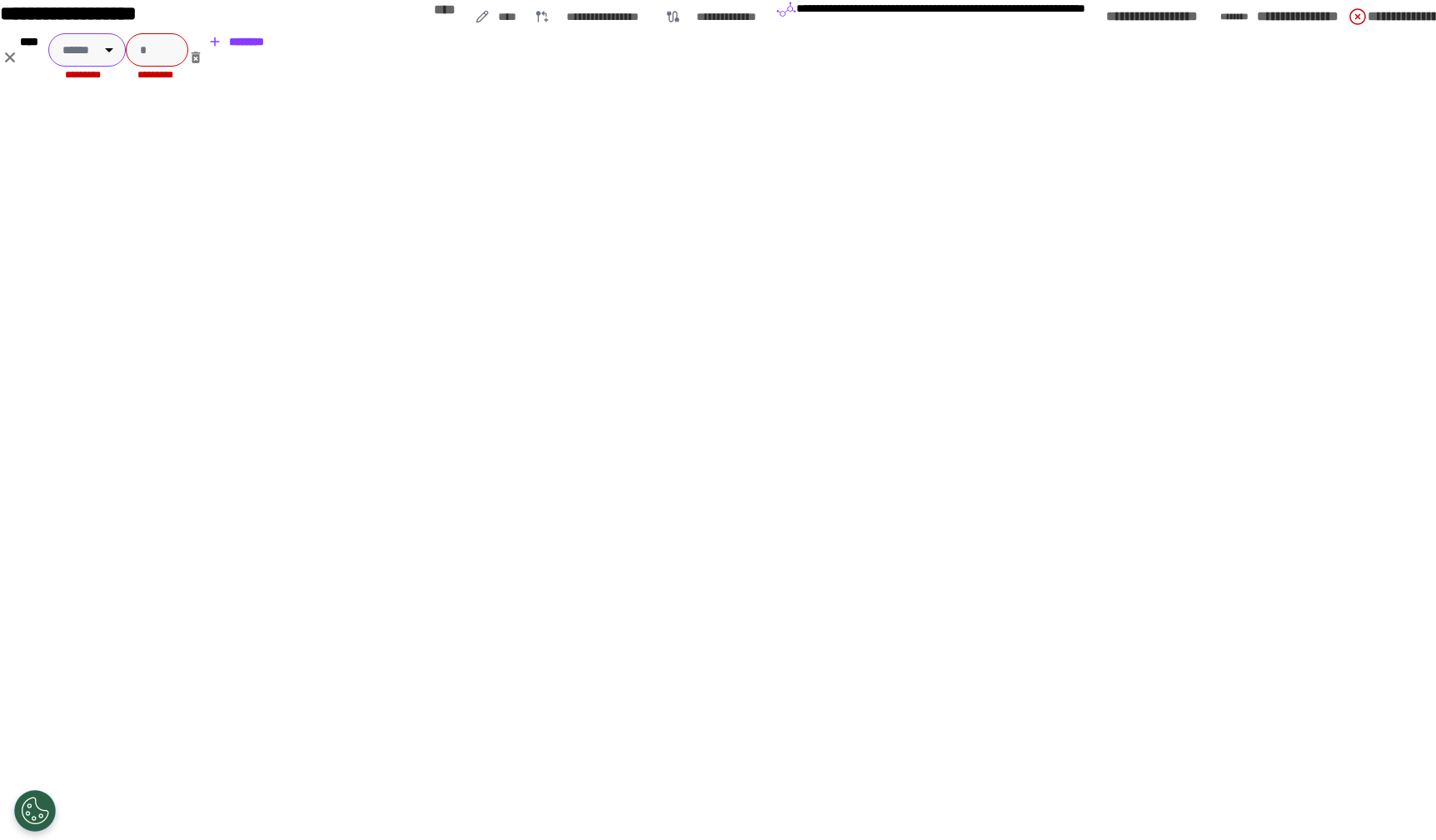 click on "**********" at bounding box center (718, 420) 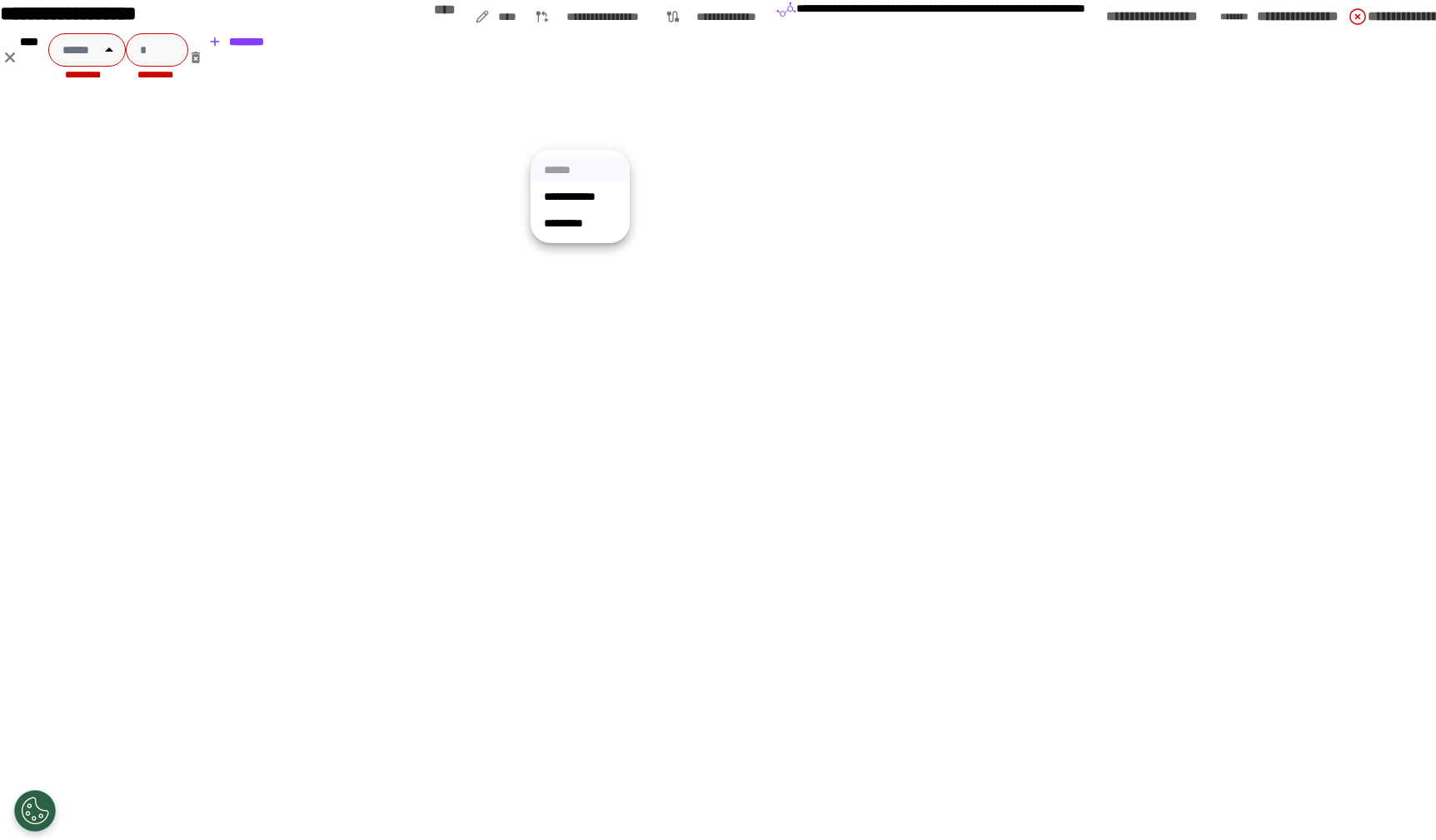 click on "*********" at bounding box center [580, 196] 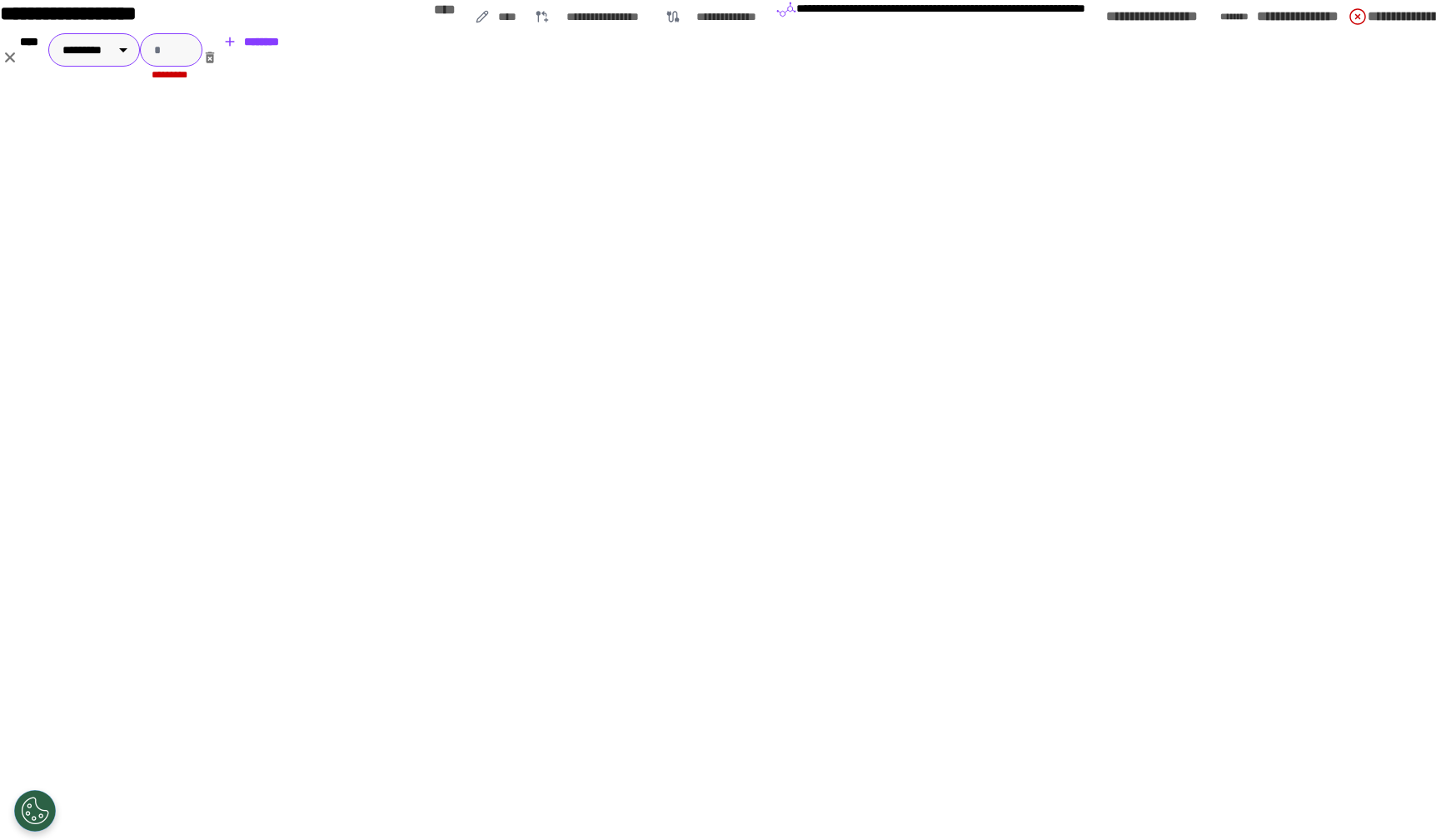 click at bounding box center (171, 50) 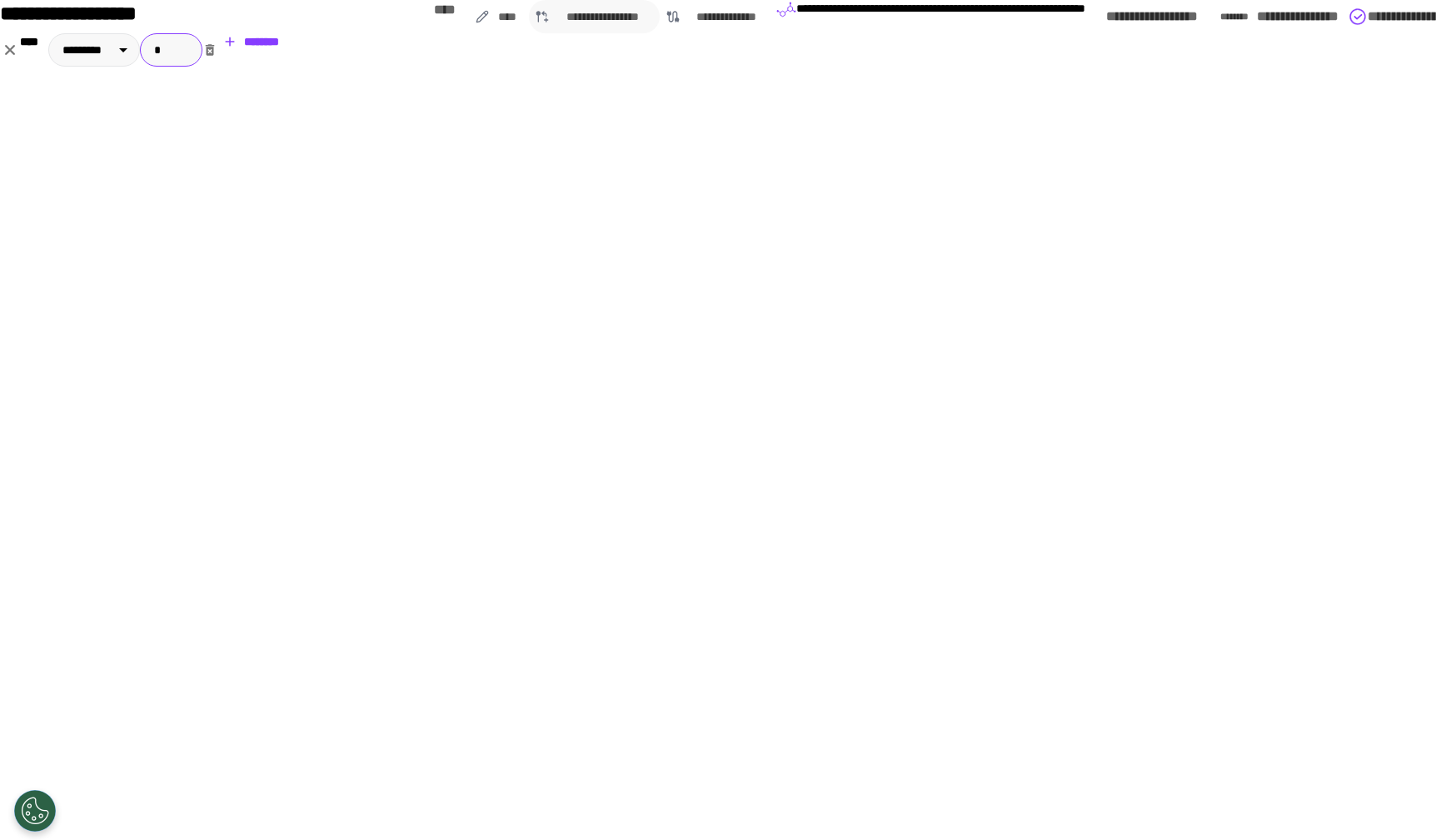type on "*" 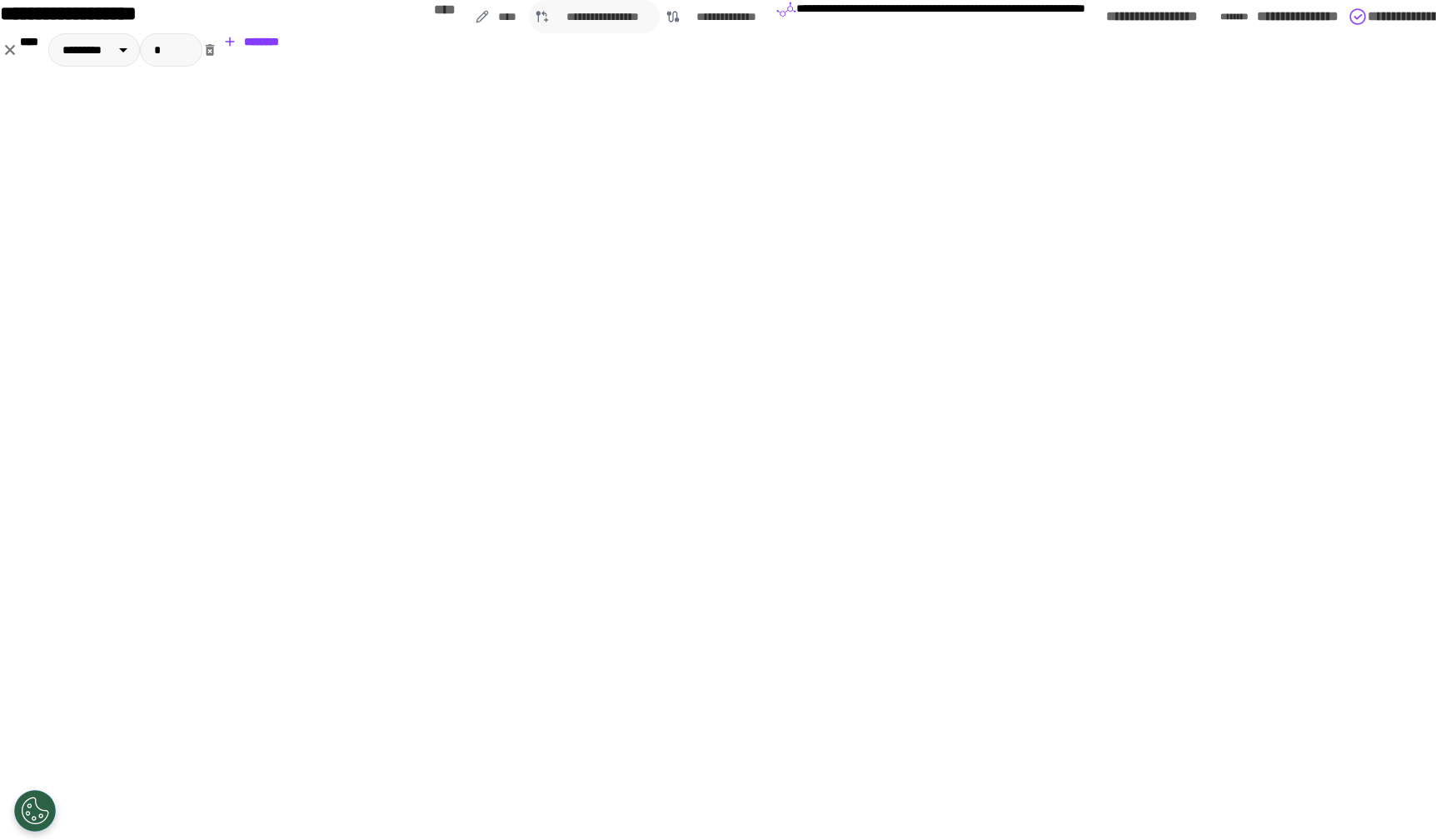 click on "**********" at bounding box center [603, 17] 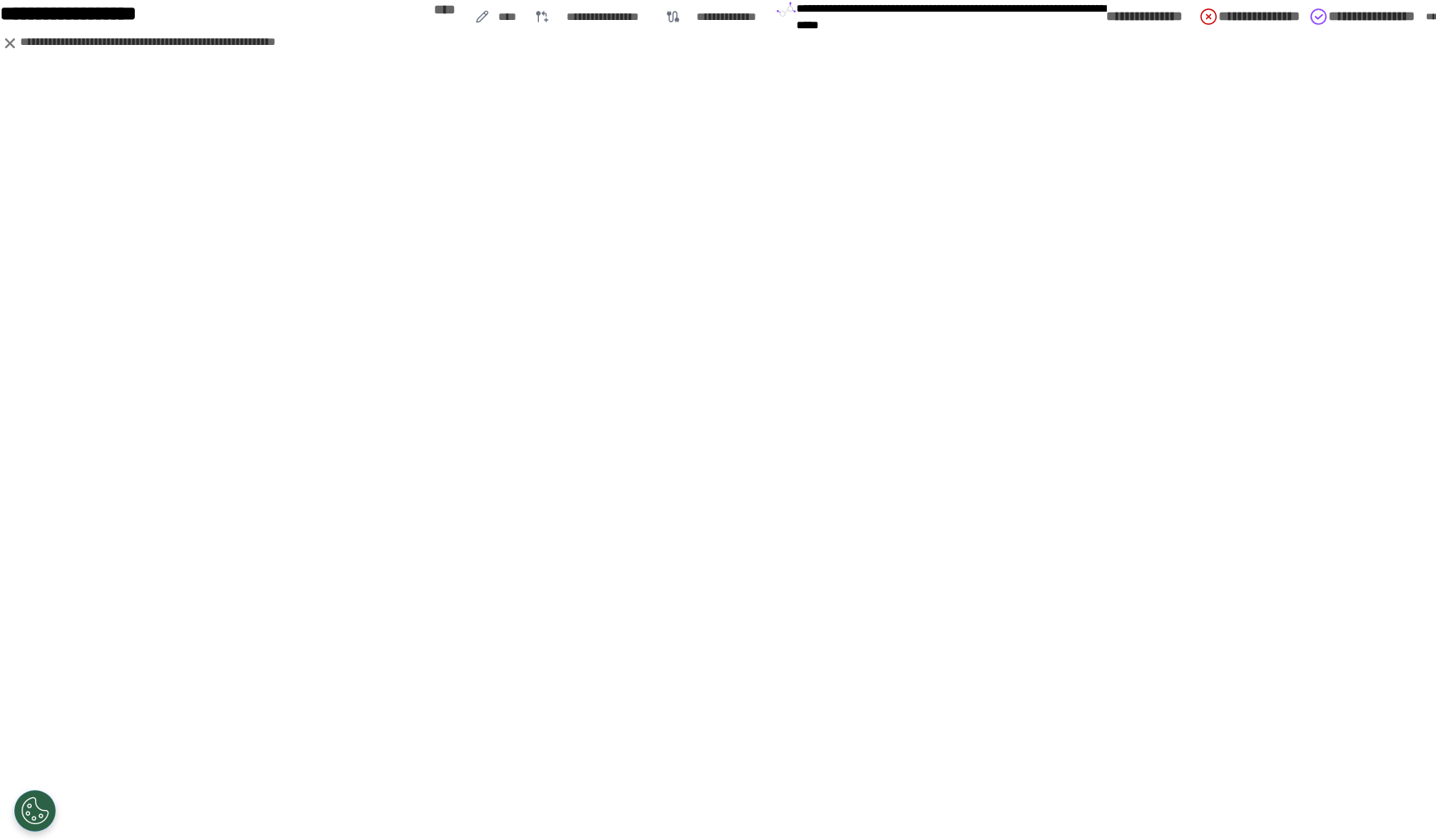 click on "**********" at bounding box center (1152, 17) 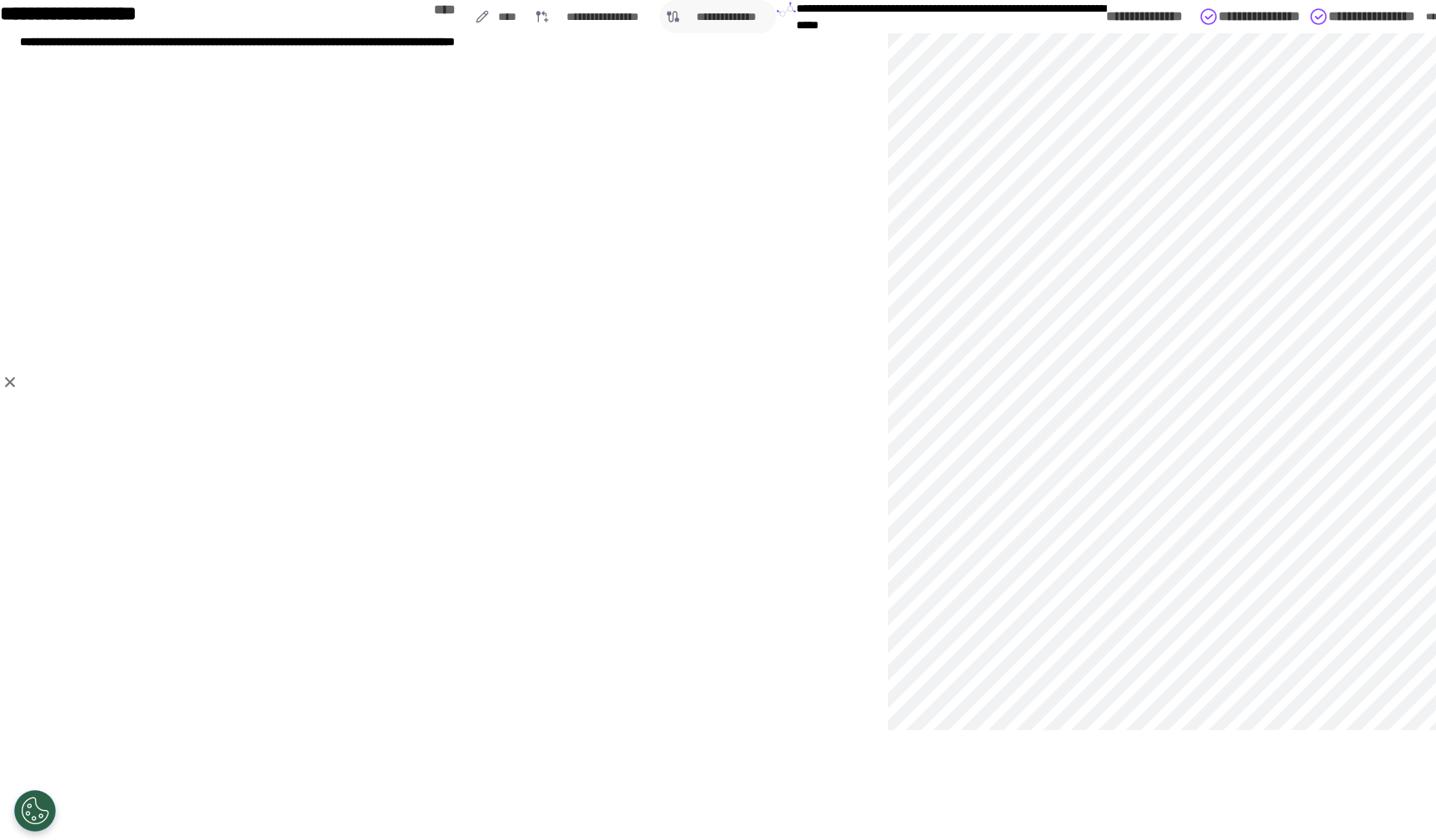 click on "**********" at bounding box center [718, 17] 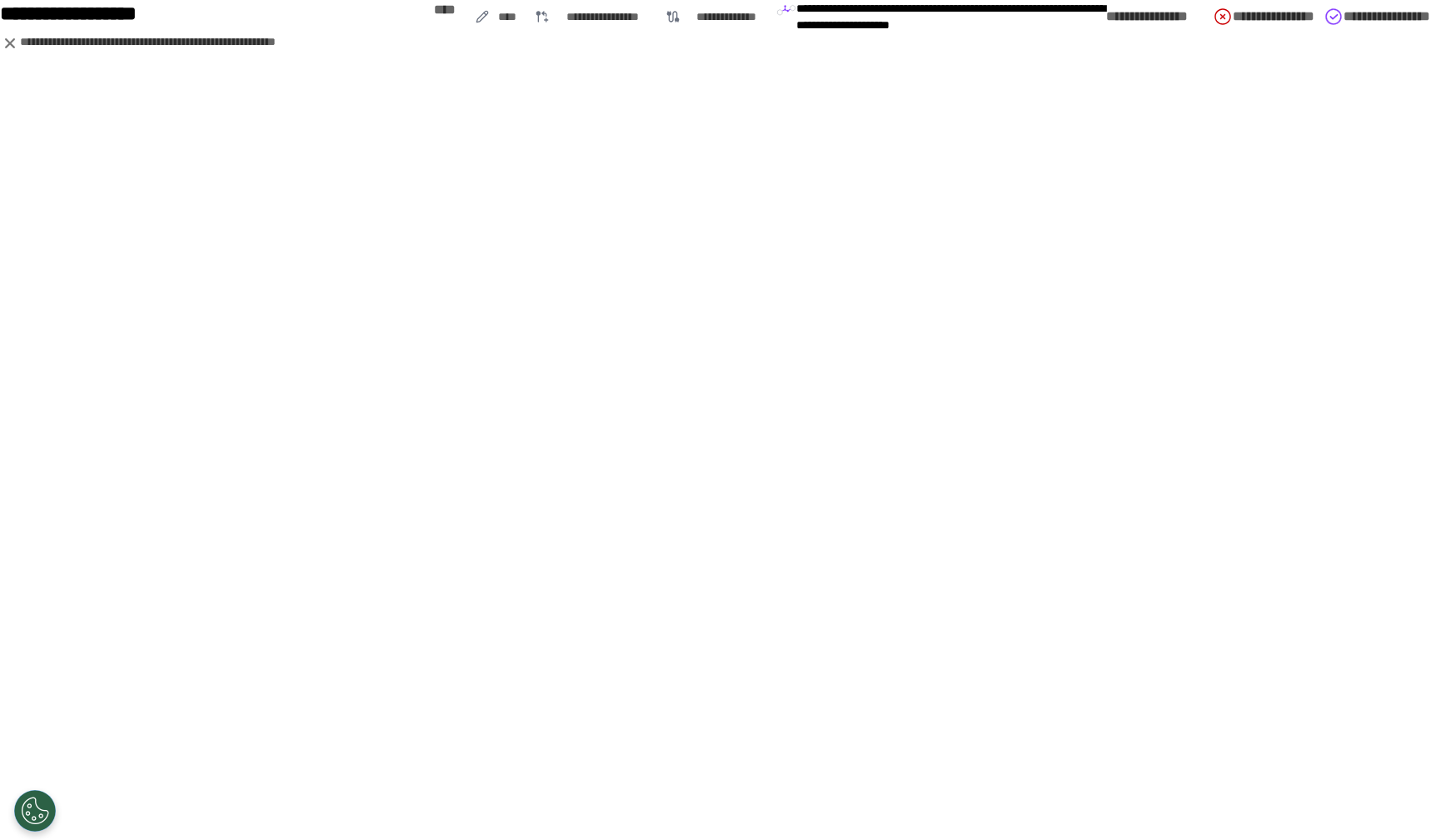 click on "**********" at bounding box center (1169, 17) 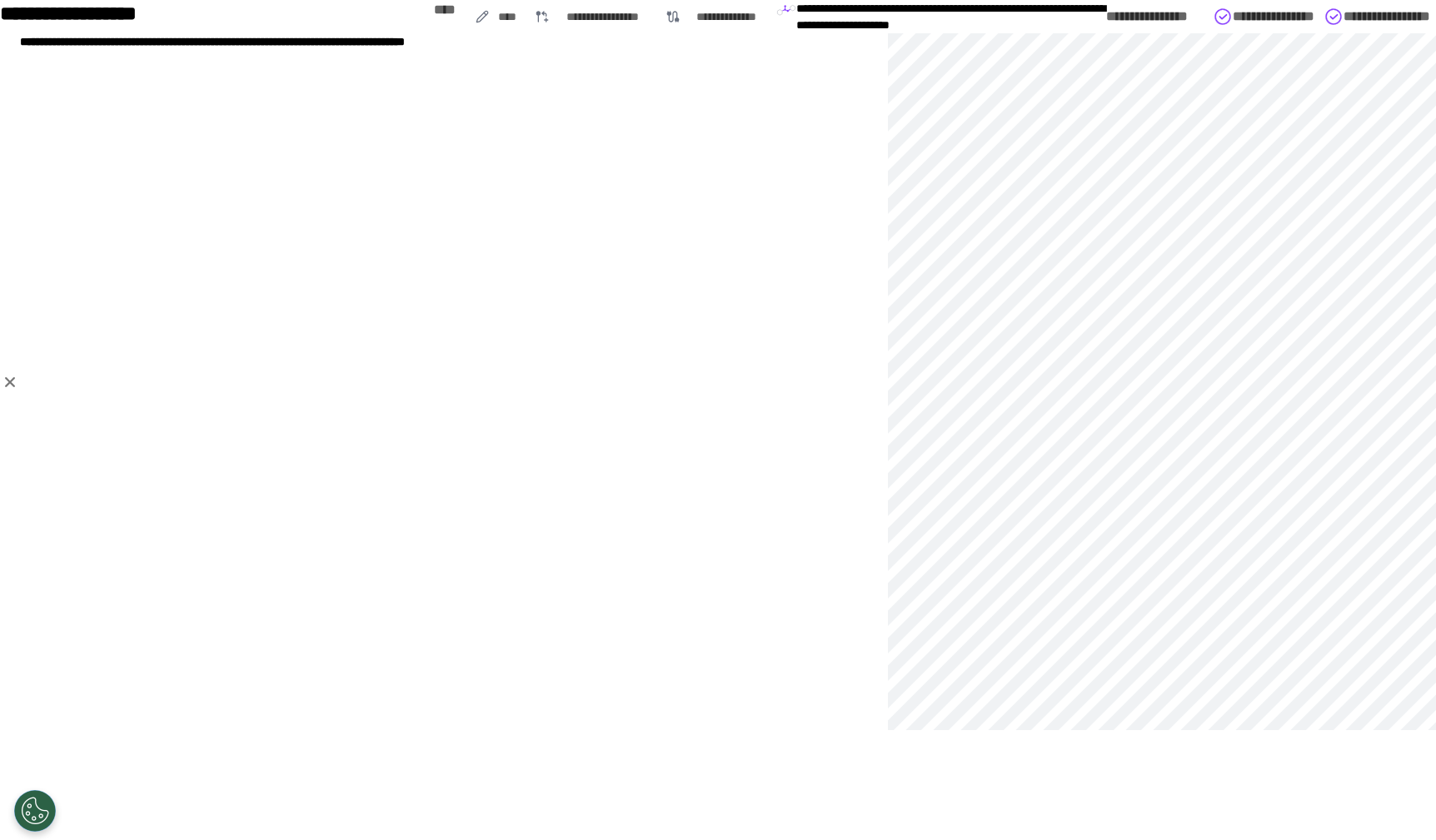 click on "**********" at bounding box center [1288, 17] 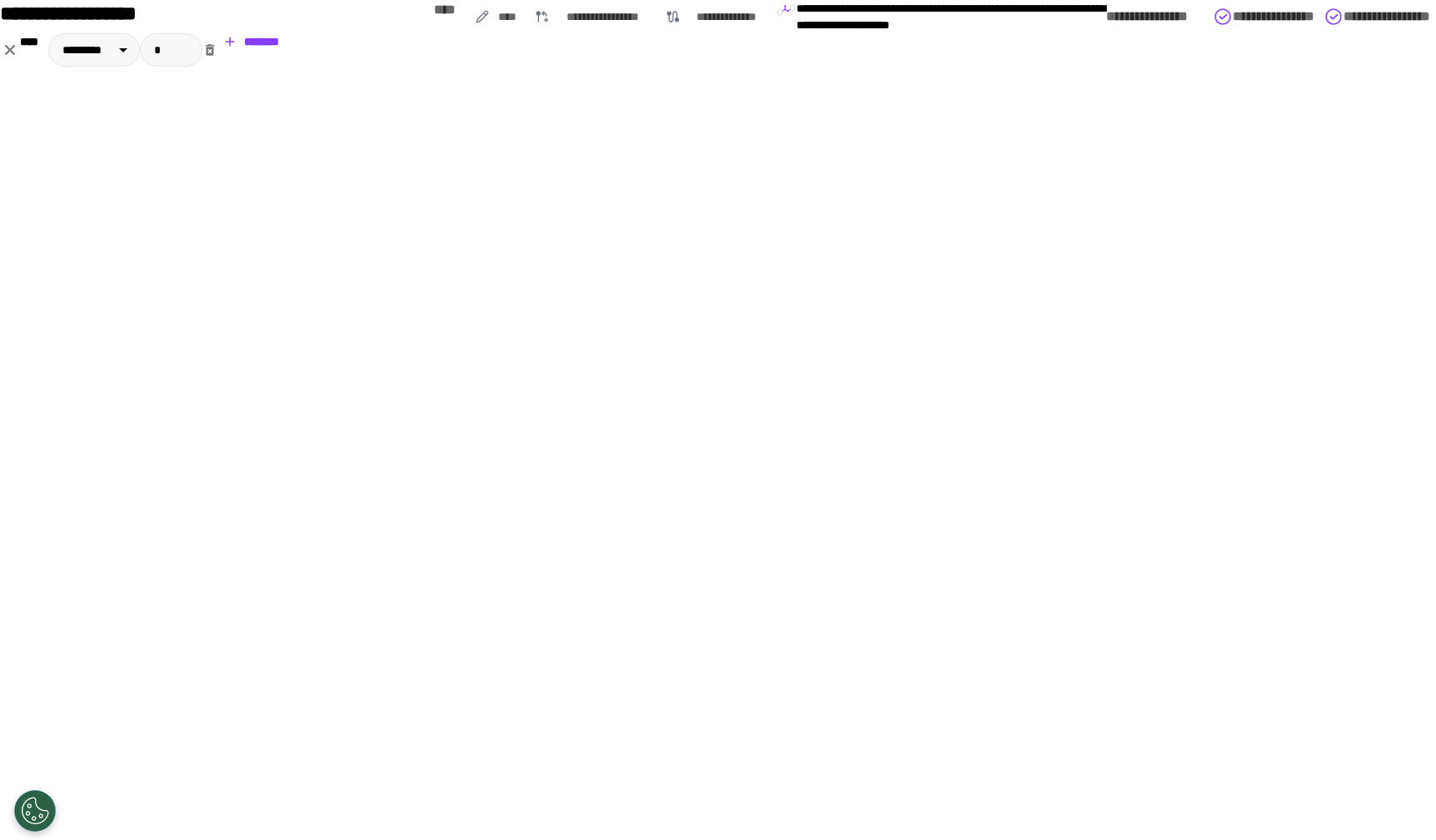 click on "**********" at bounding box center (1169, 17) 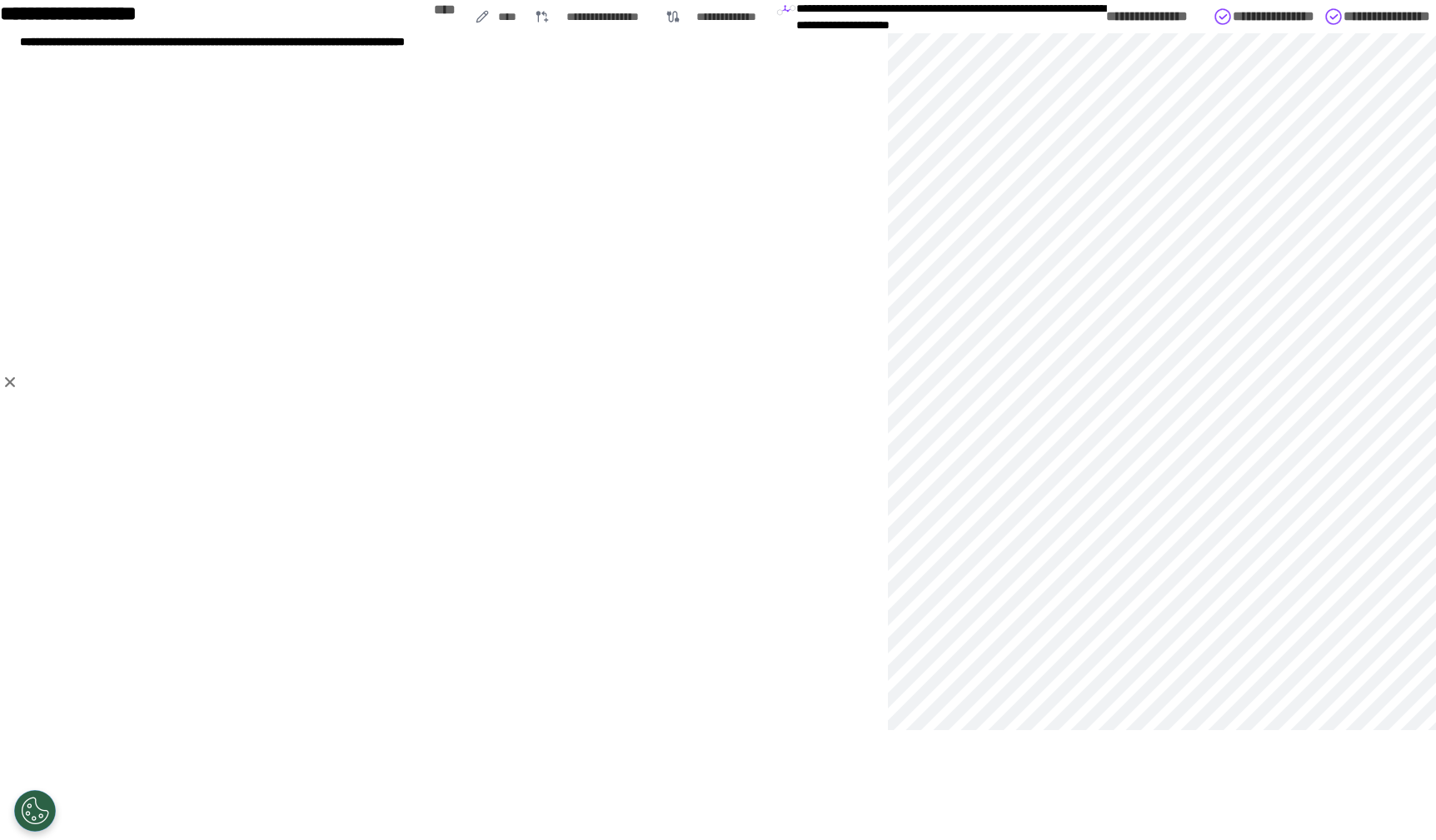 click at bounding box center (10, 382) 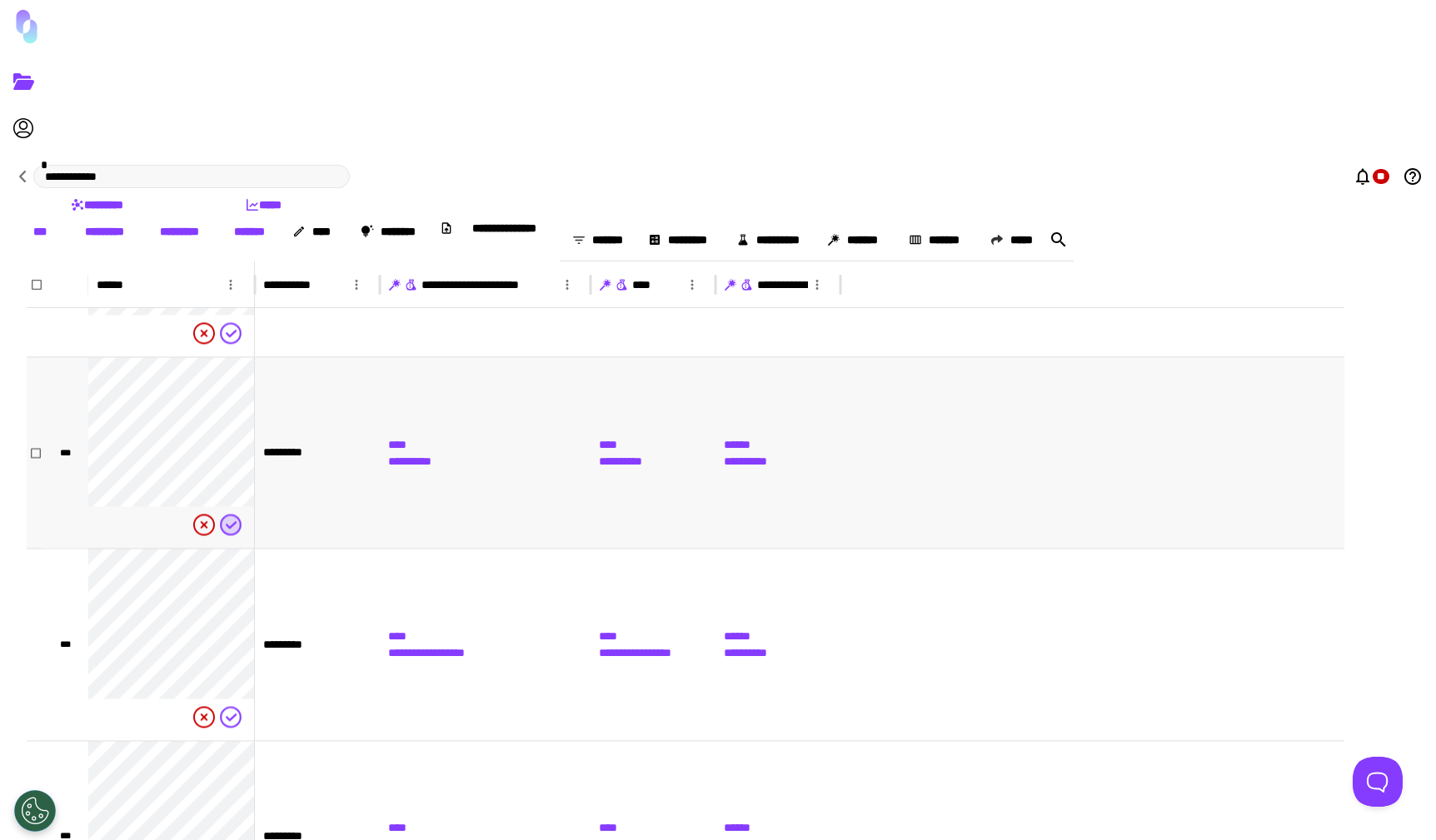 scroll, scrollTop: 21339, scrollLeft: 0, axis: vertical 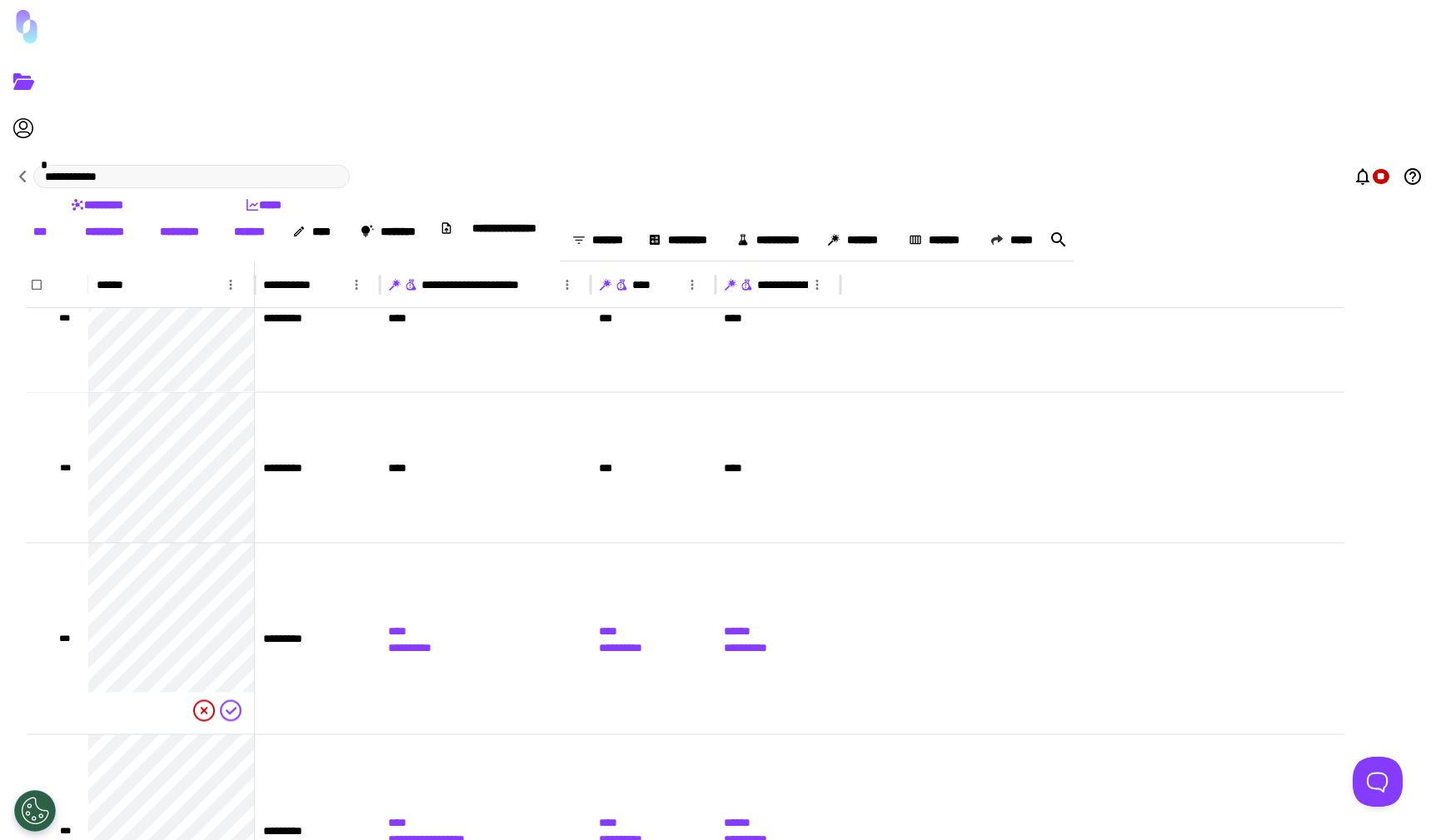 click on "*********" at bounding box center (179, 231) 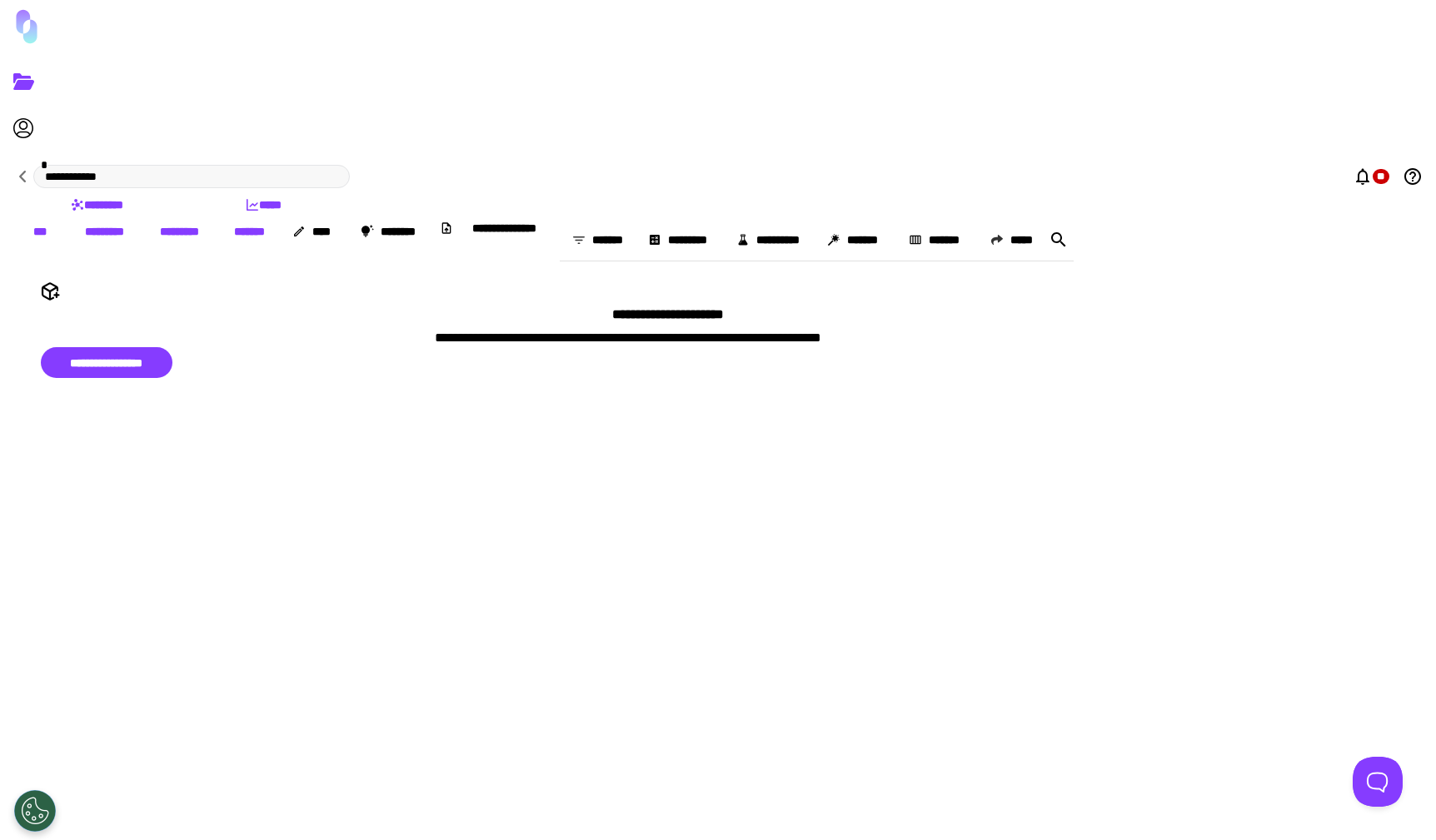 click on "***" at bounding box center [40, 231] 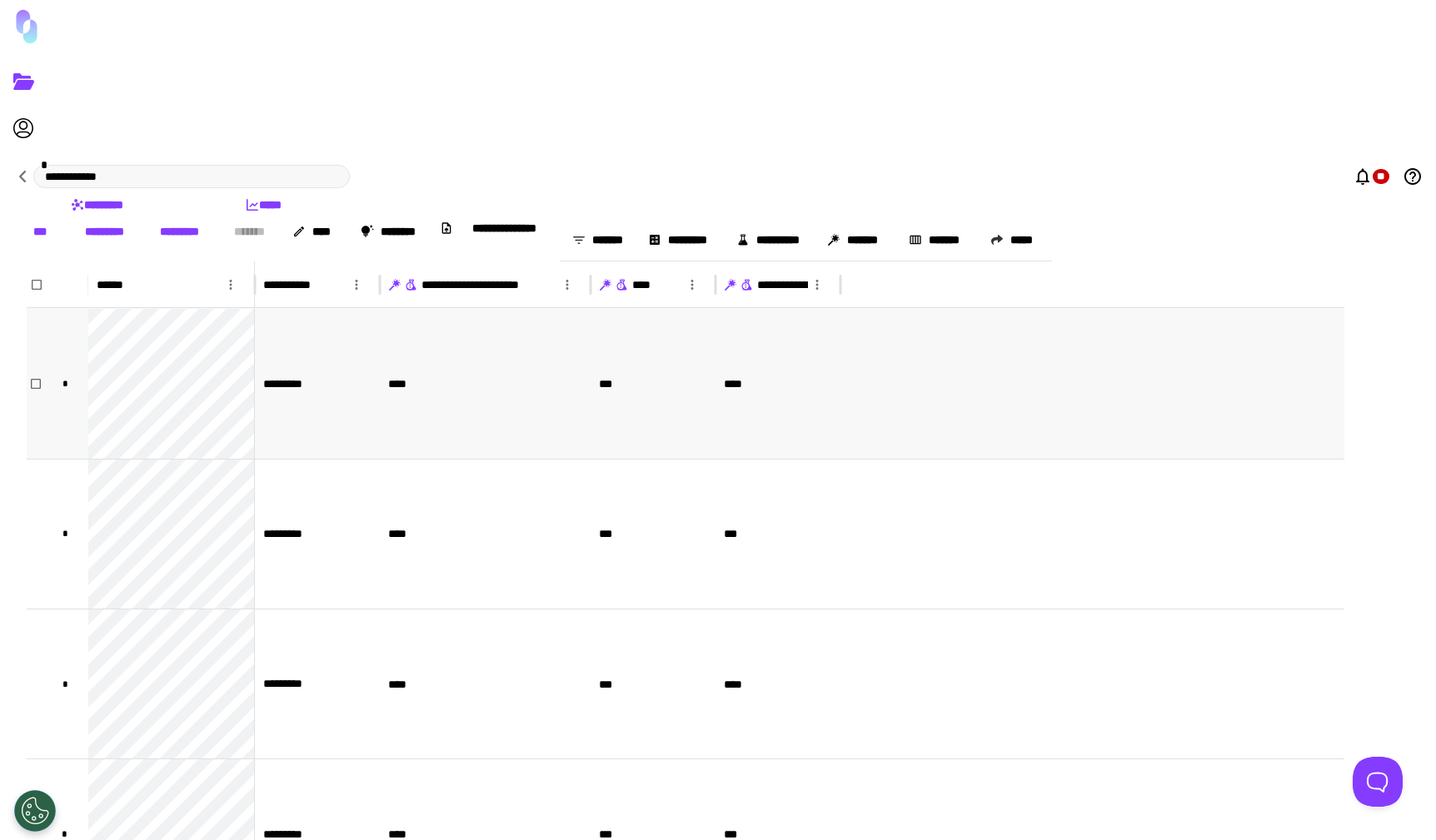 click on "****" at bounding box center (485, 383) 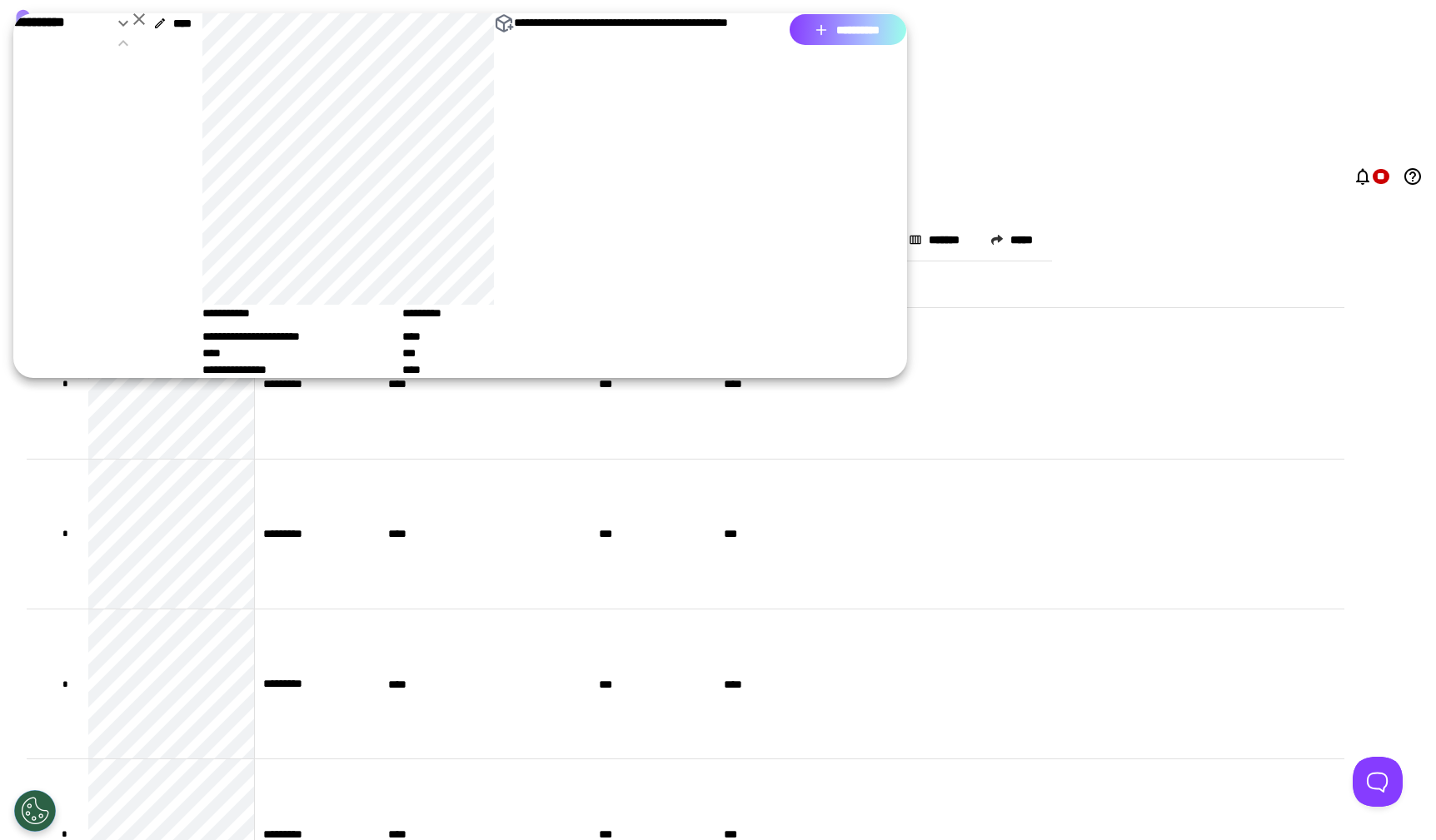 click on "**********" at bounding box center [848, 29] 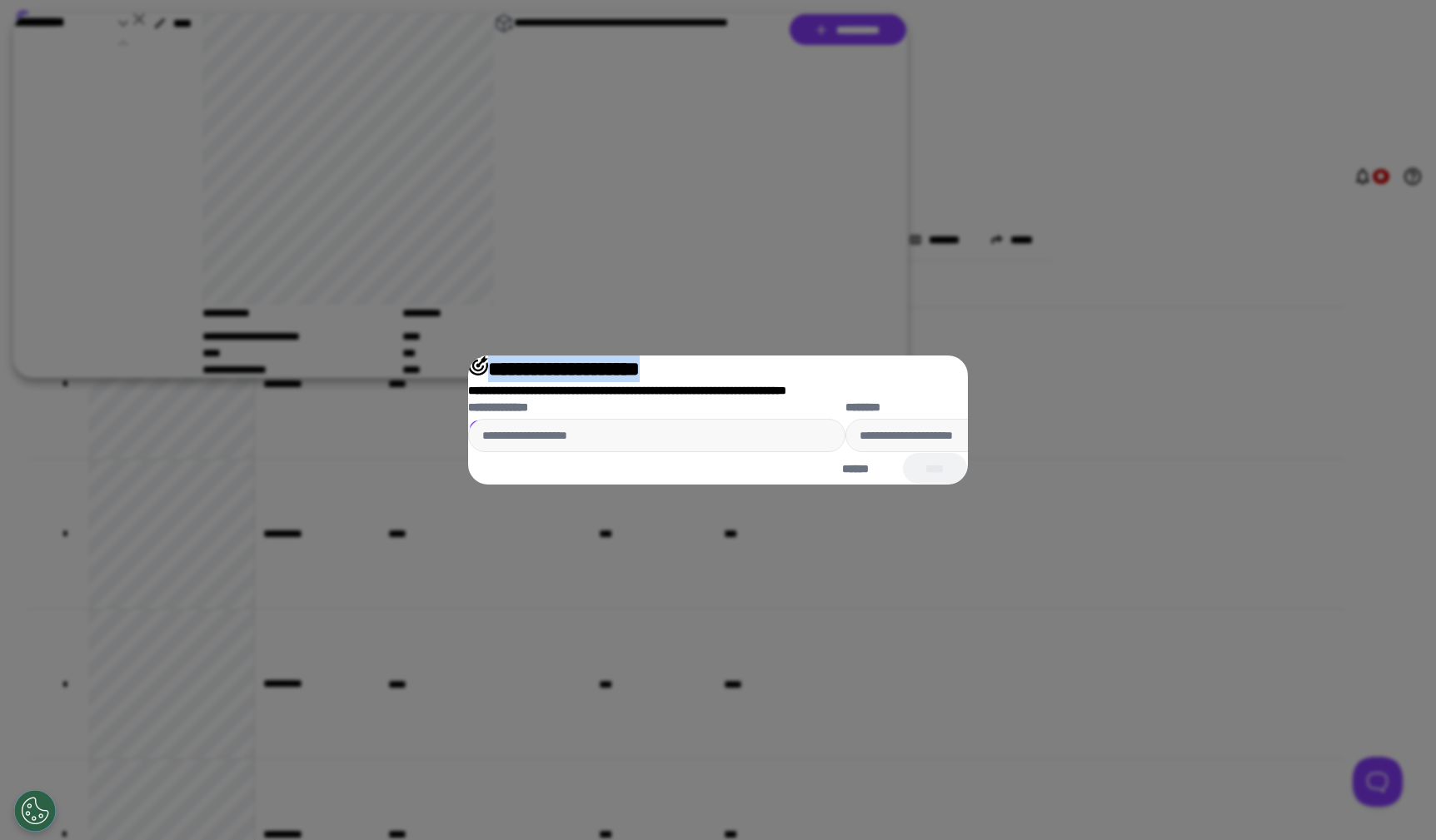 drag, startPoint x: 734, startPoint y: 249, endPoint x: 540, endPoint y: 249, distance: 194 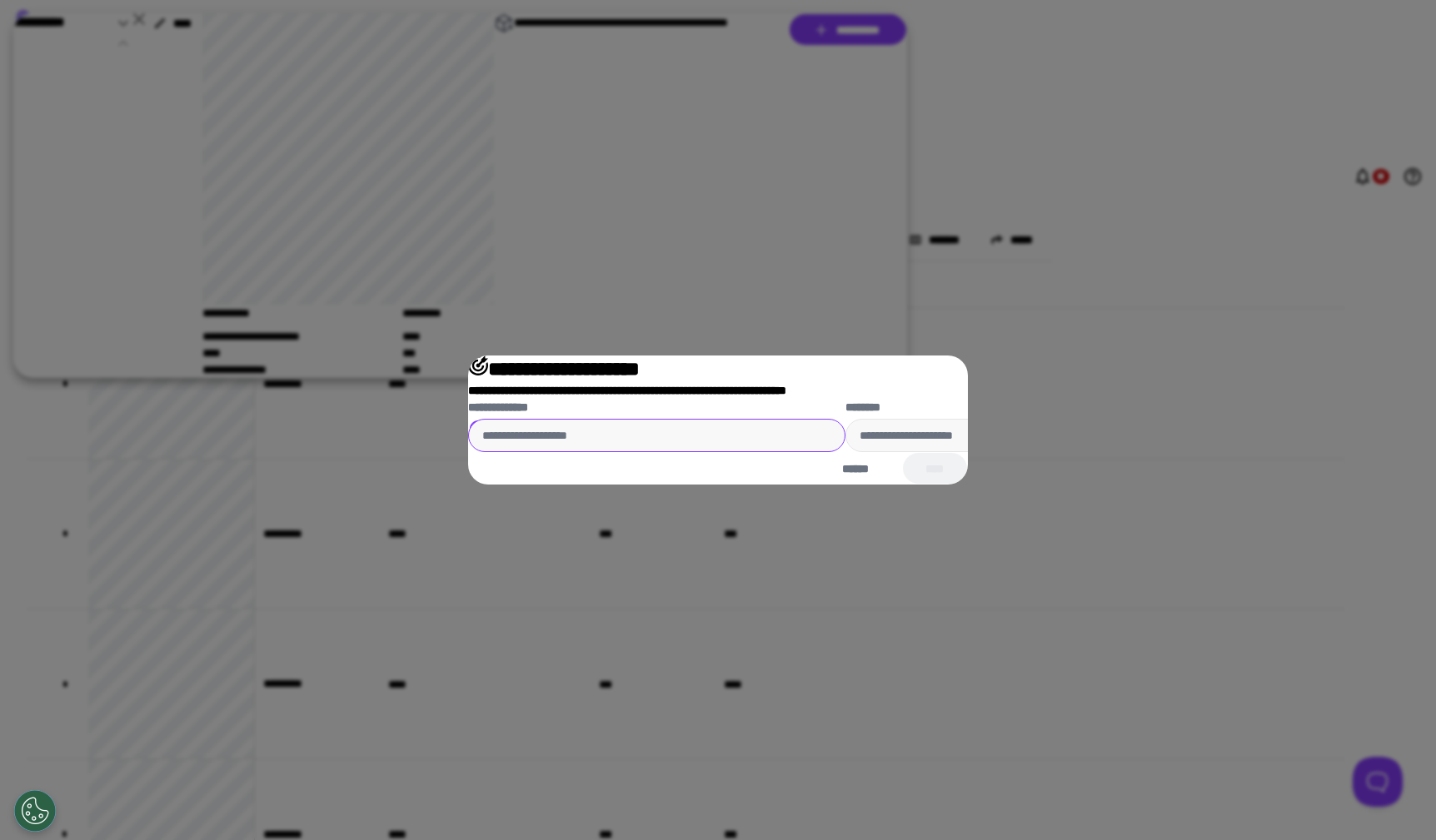click on "**********" at bounding box center (656, 435) 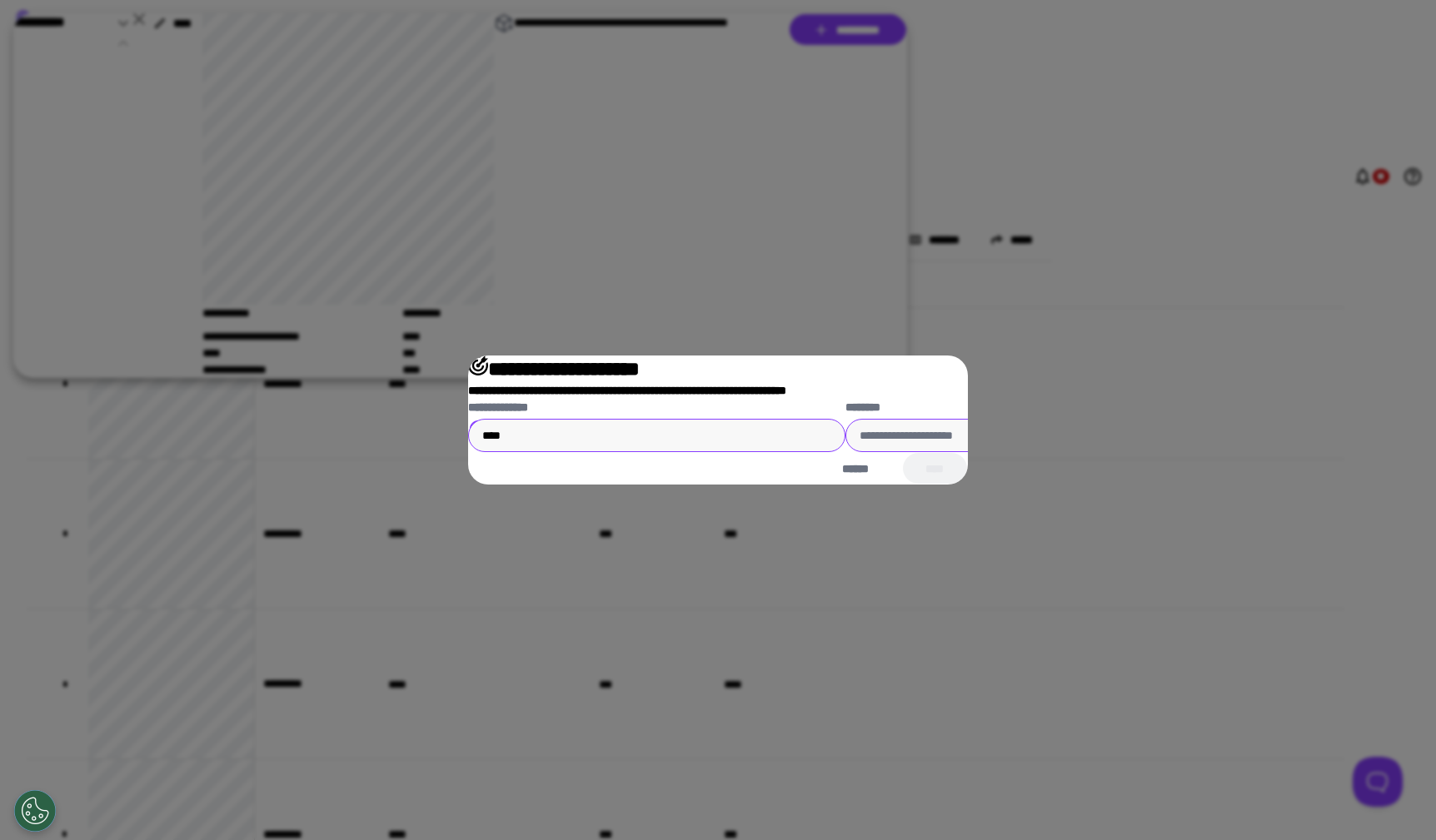 type on "****" 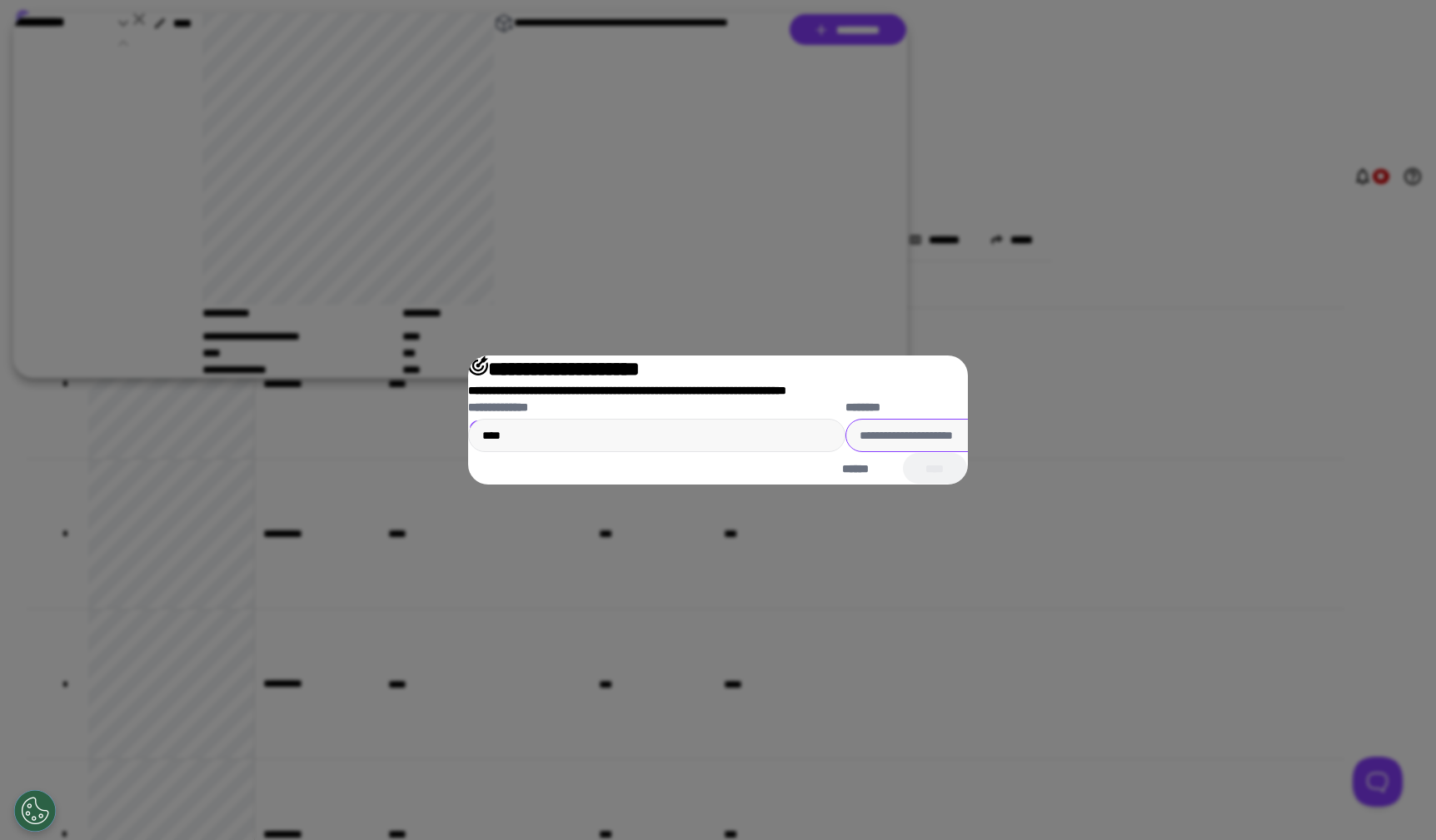 click on "********" at bounding box center [1034, 435] 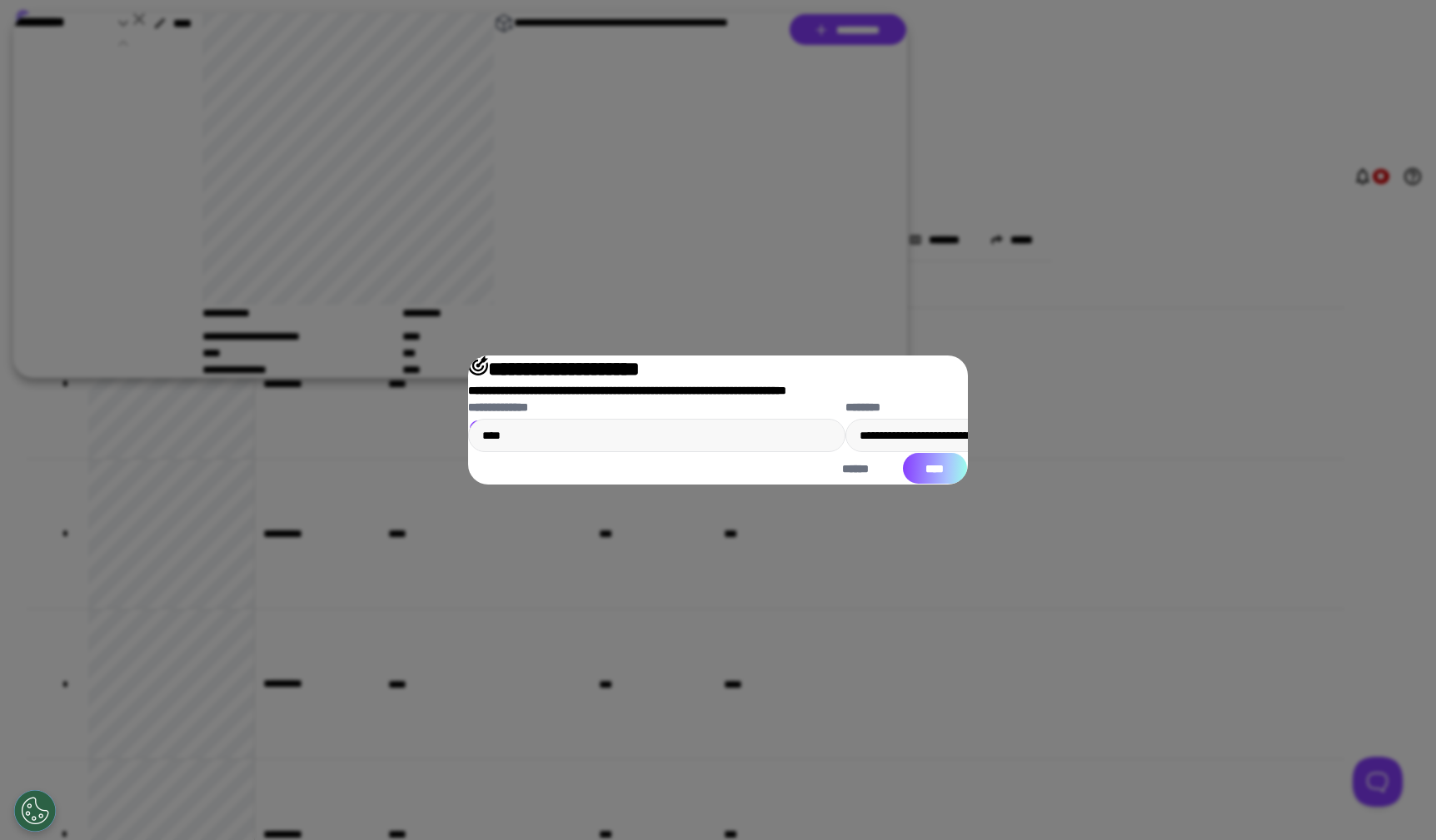 click on "****" at bounding box center [935, 468] 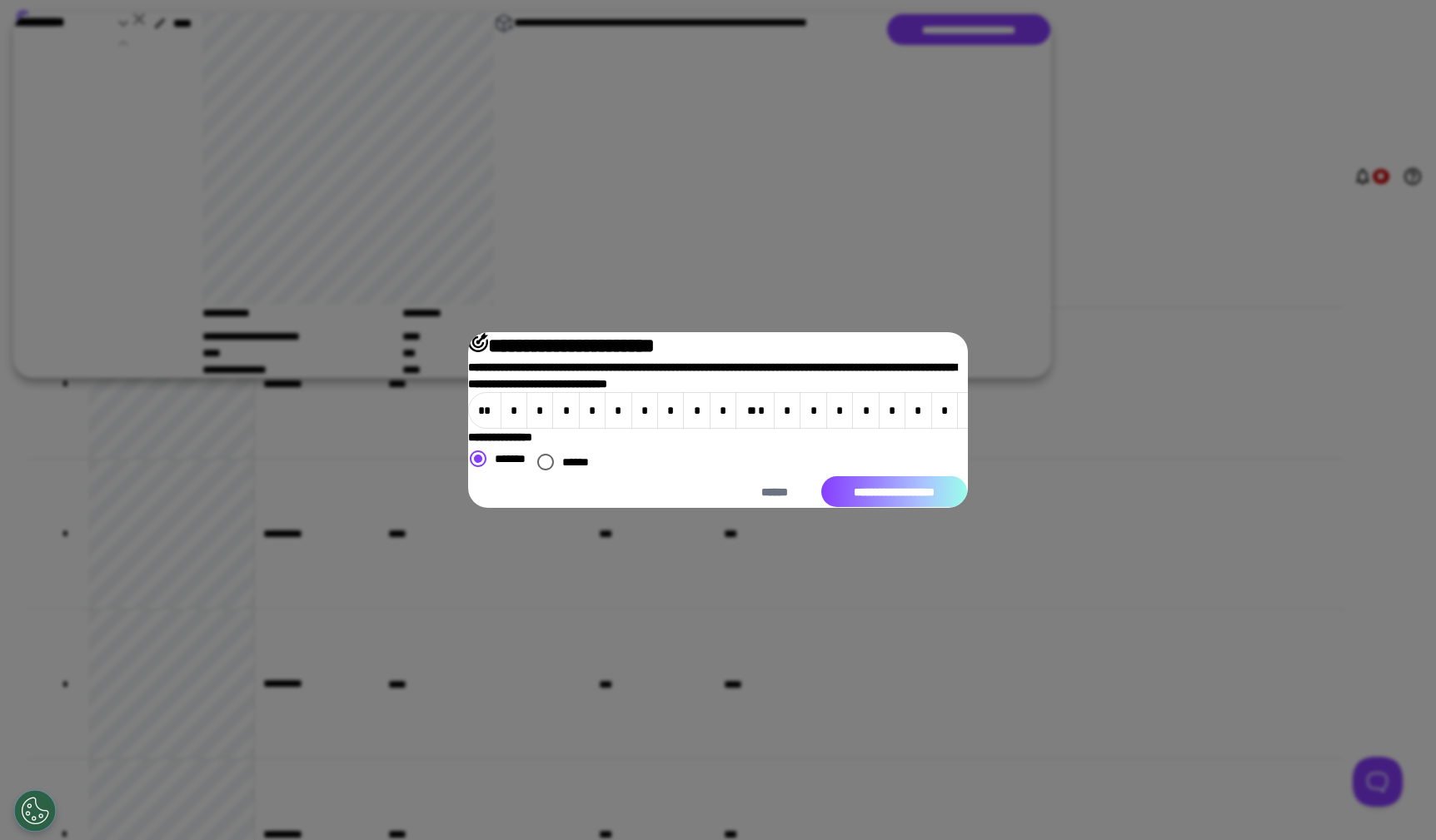 click on "**********" at bounding box center [894, 491] 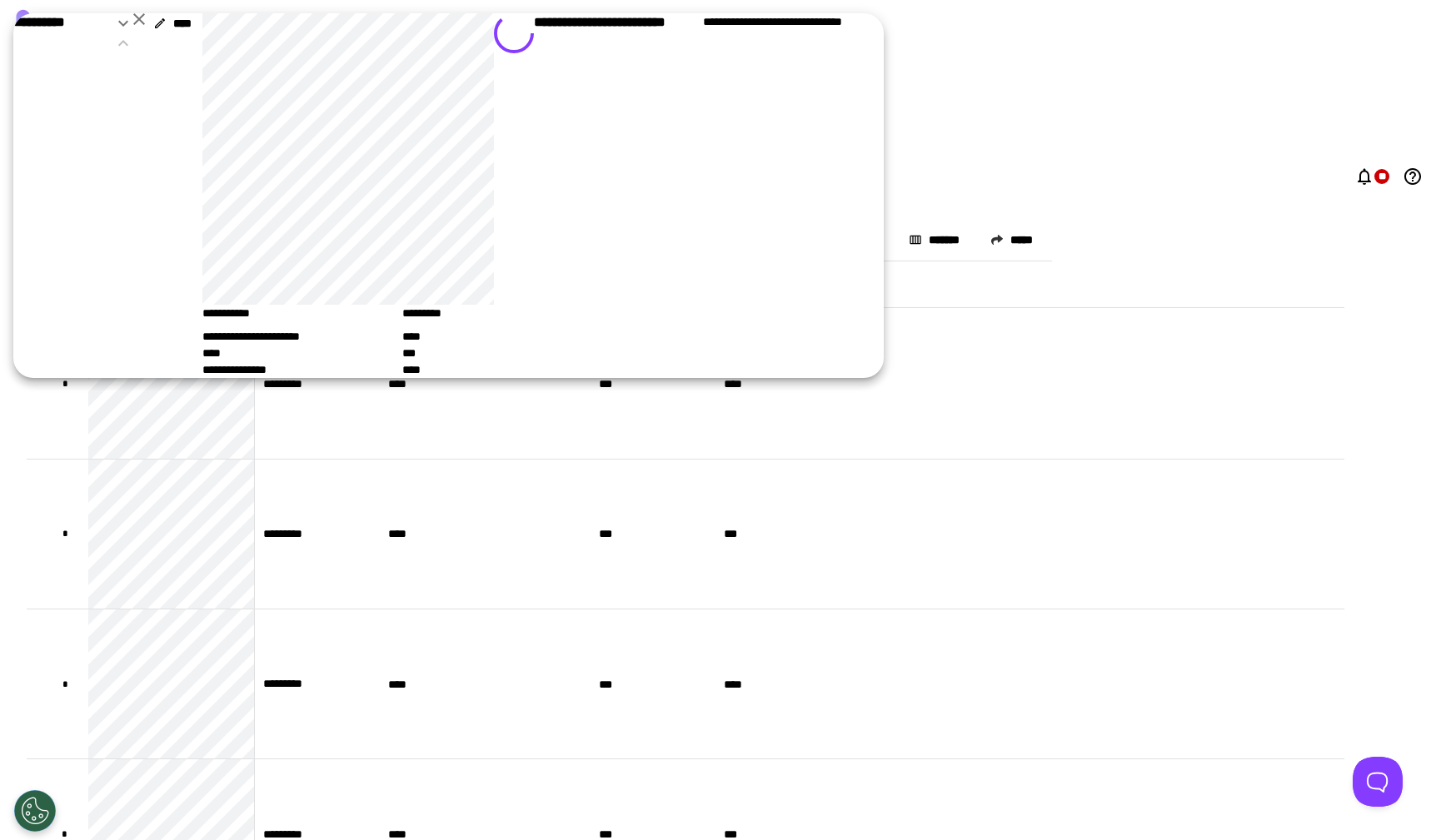 click at bounding box center (139, 19) 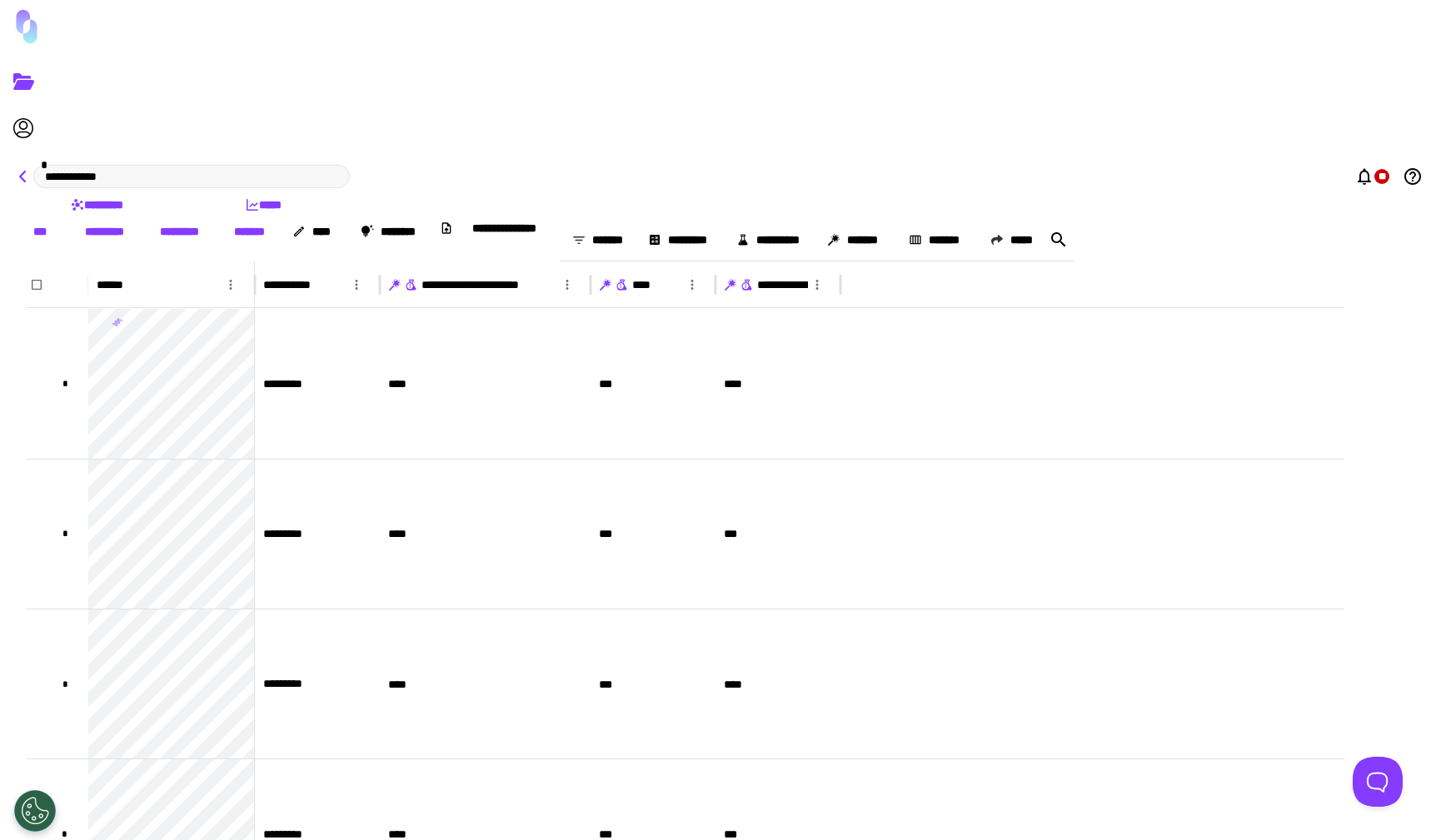click at bounding box center (23, 176) 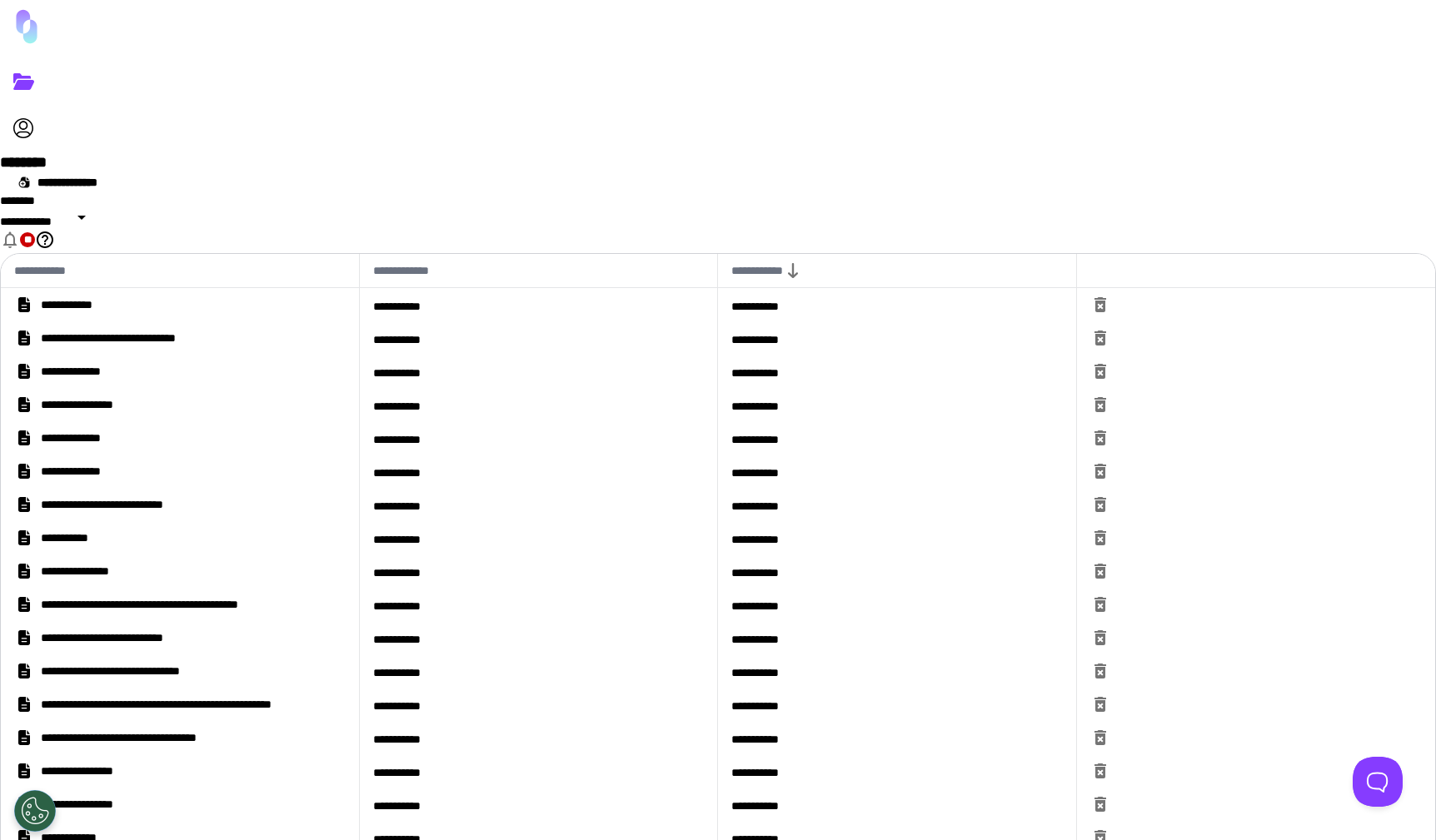 click on "**********" at bounding box center (84, 305) 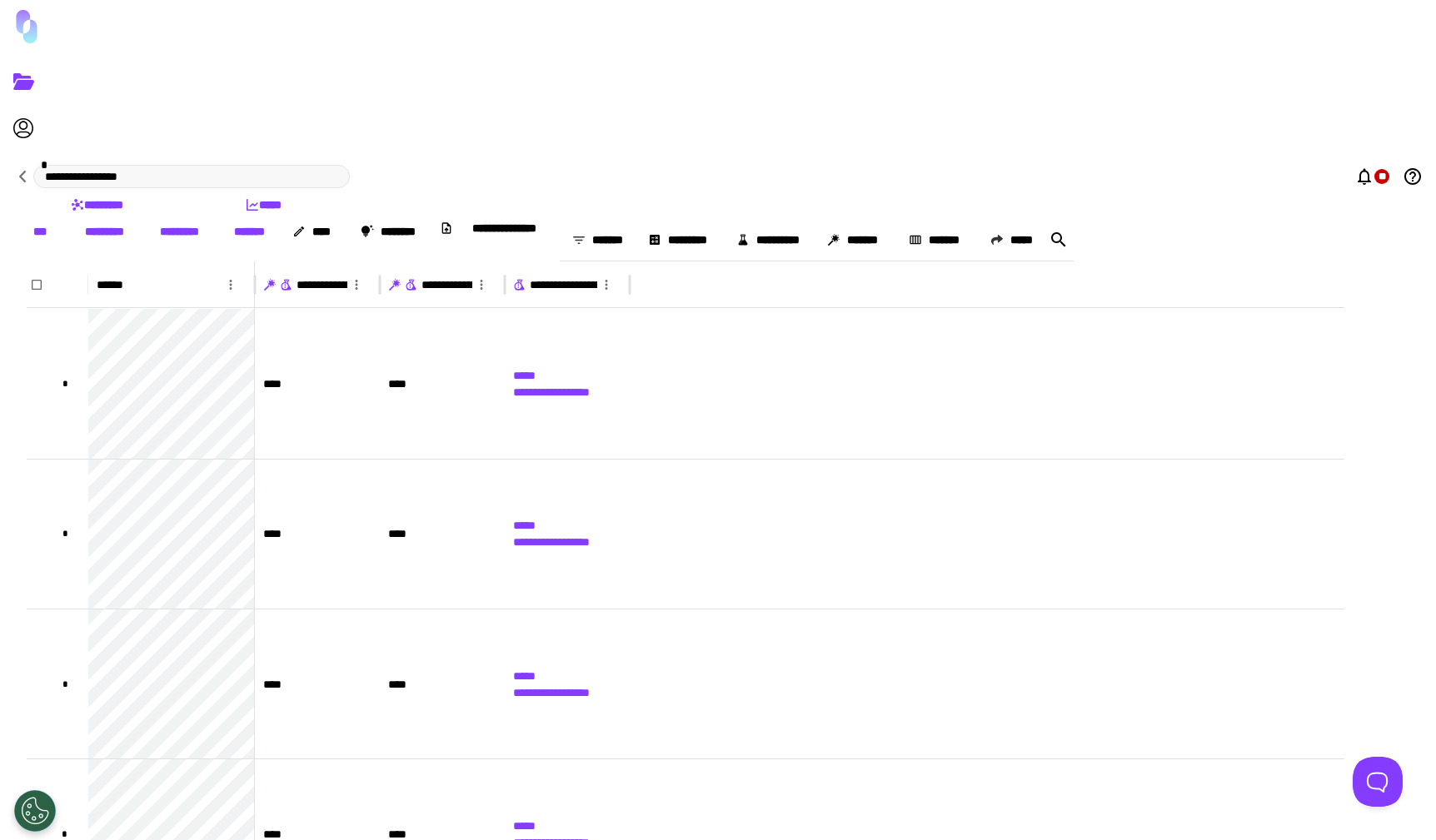 click on "*********" at bounding box center [179, 231] 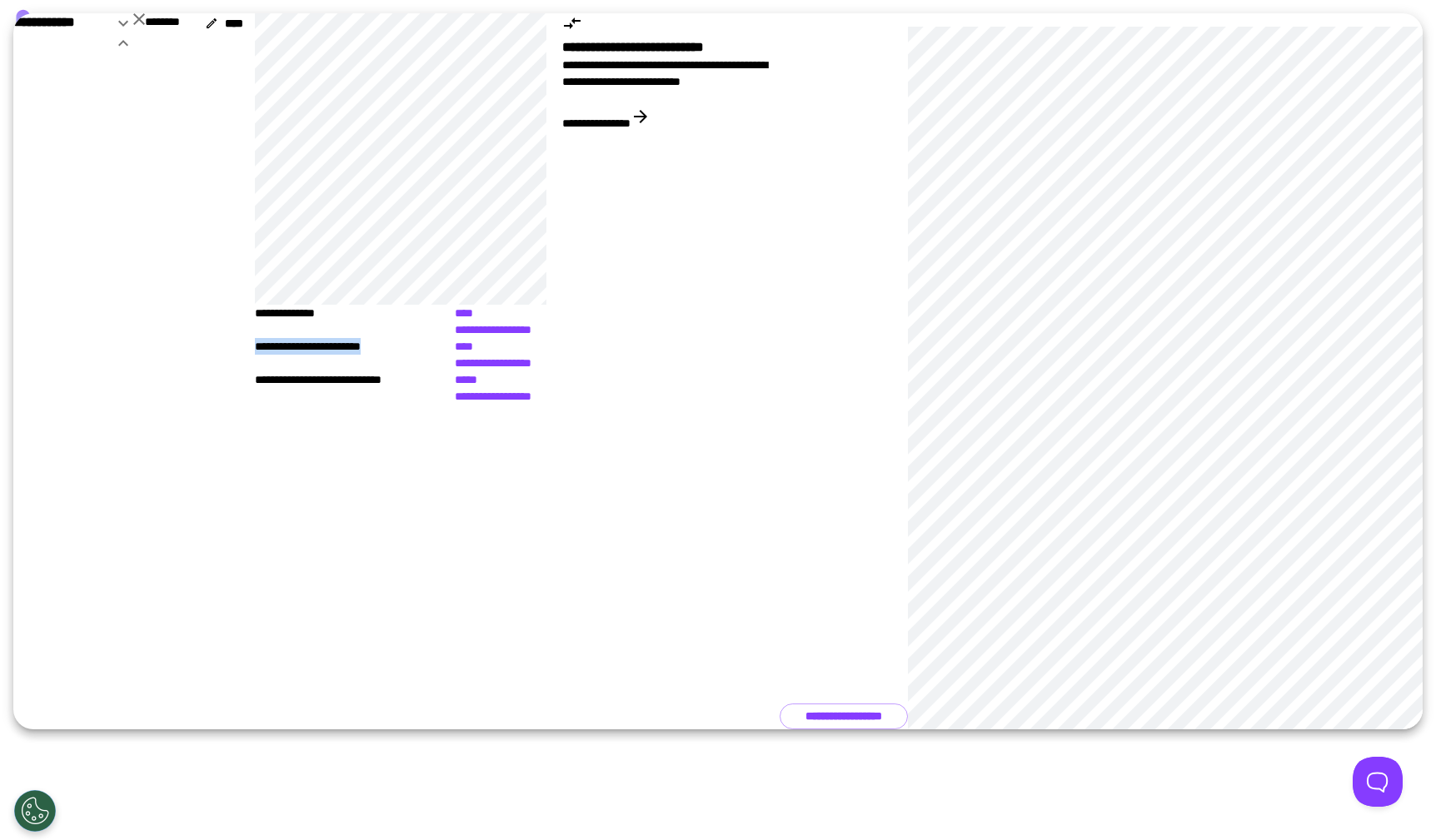 drag, startPoint x: 171, startPoint y: 424, endPoint x: 20, endPoint y: 419, distance: 151.08276 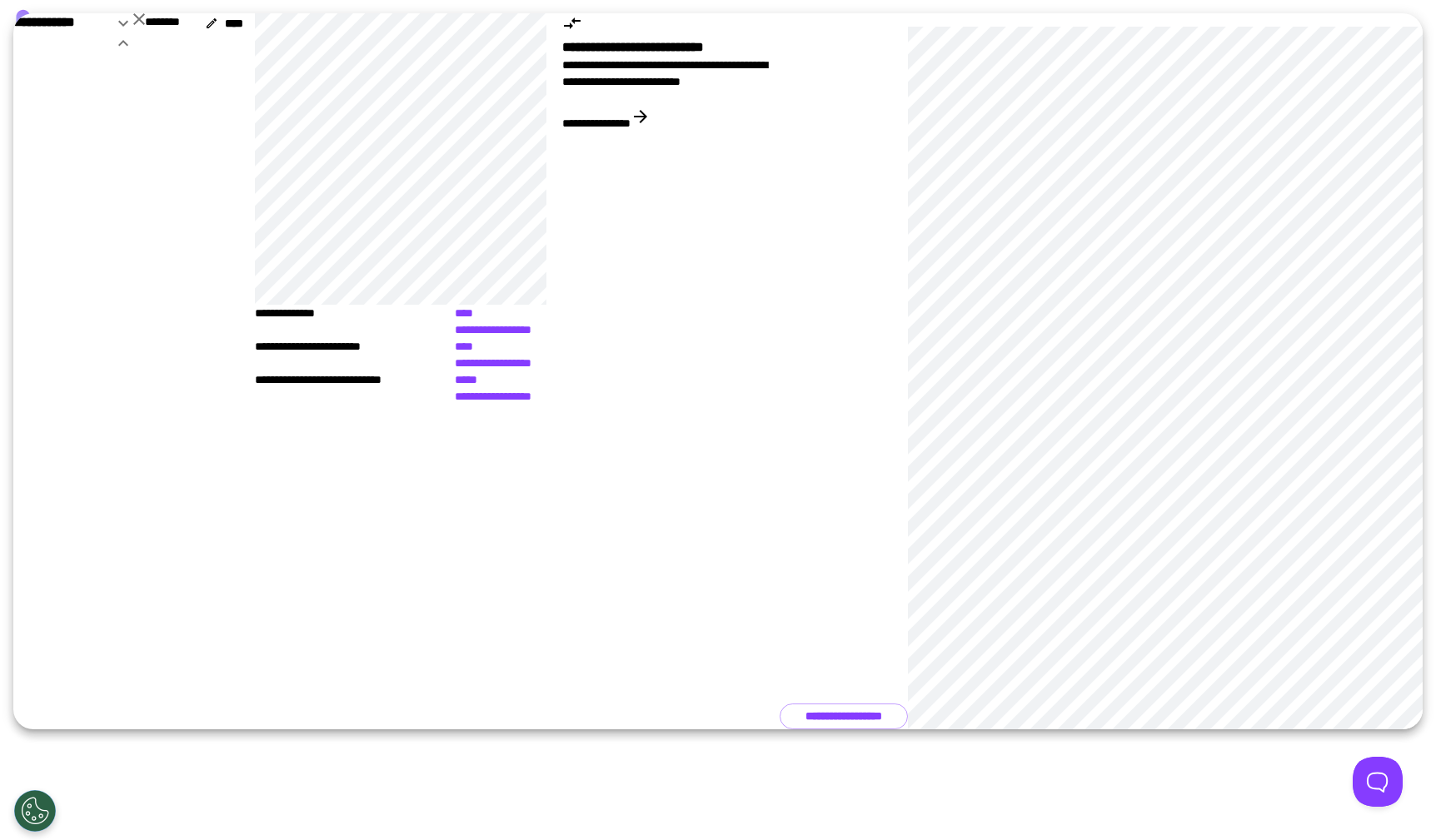click on "**********" at bounding box center [79, 371] 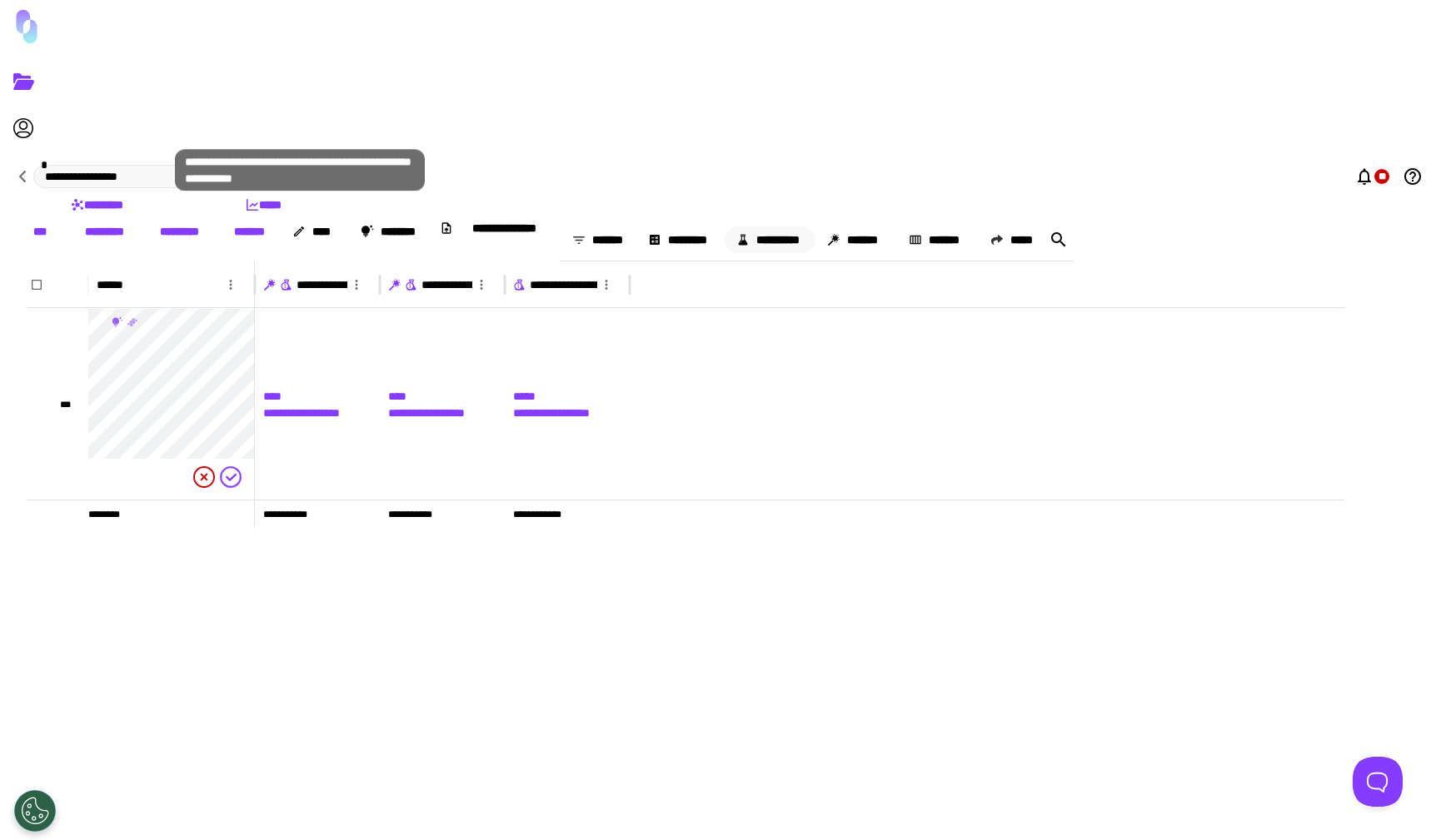 click on "**********" at bounding box center [770, 240] 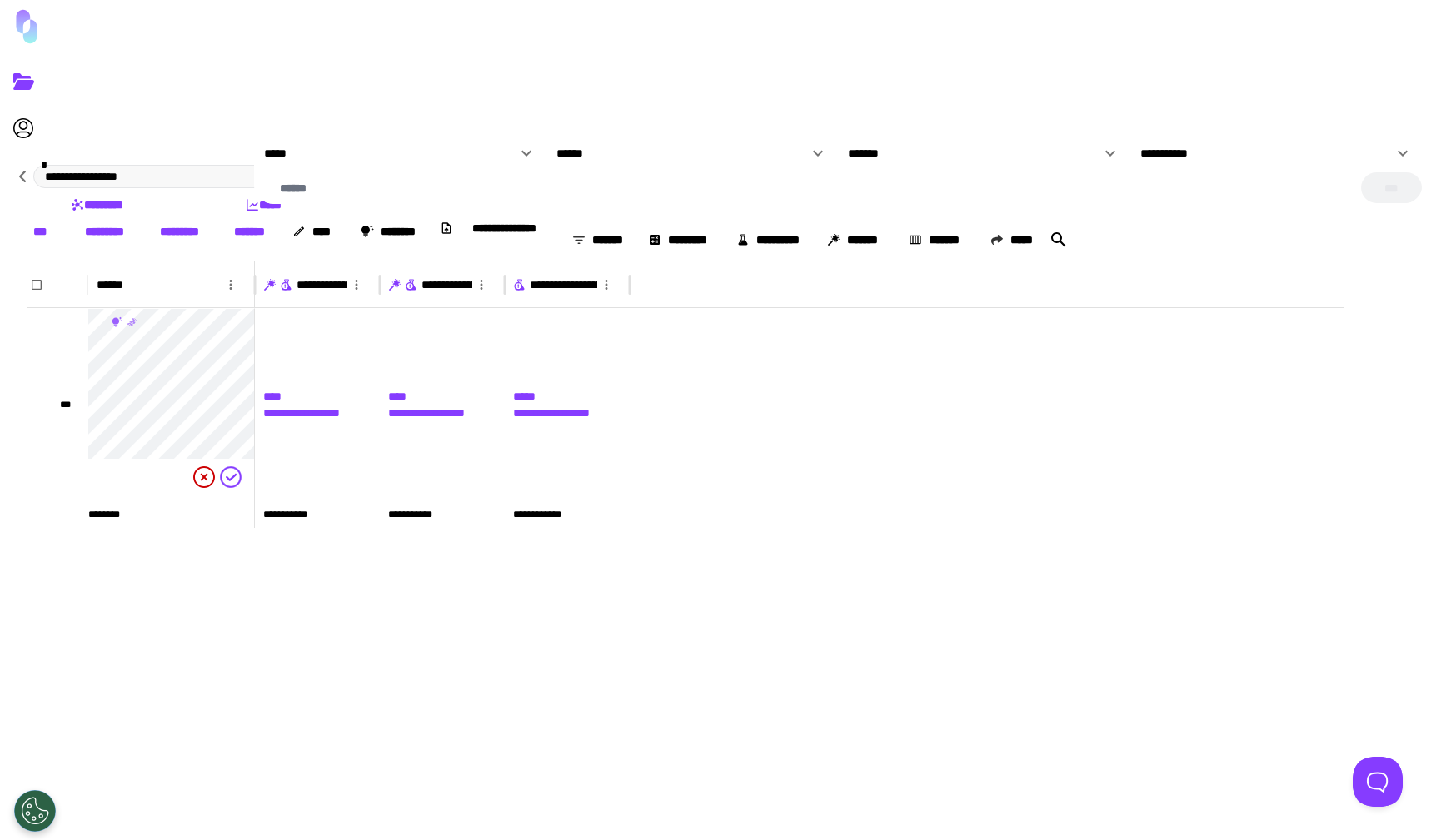 click on "*****" at bounding box center (390, 153) 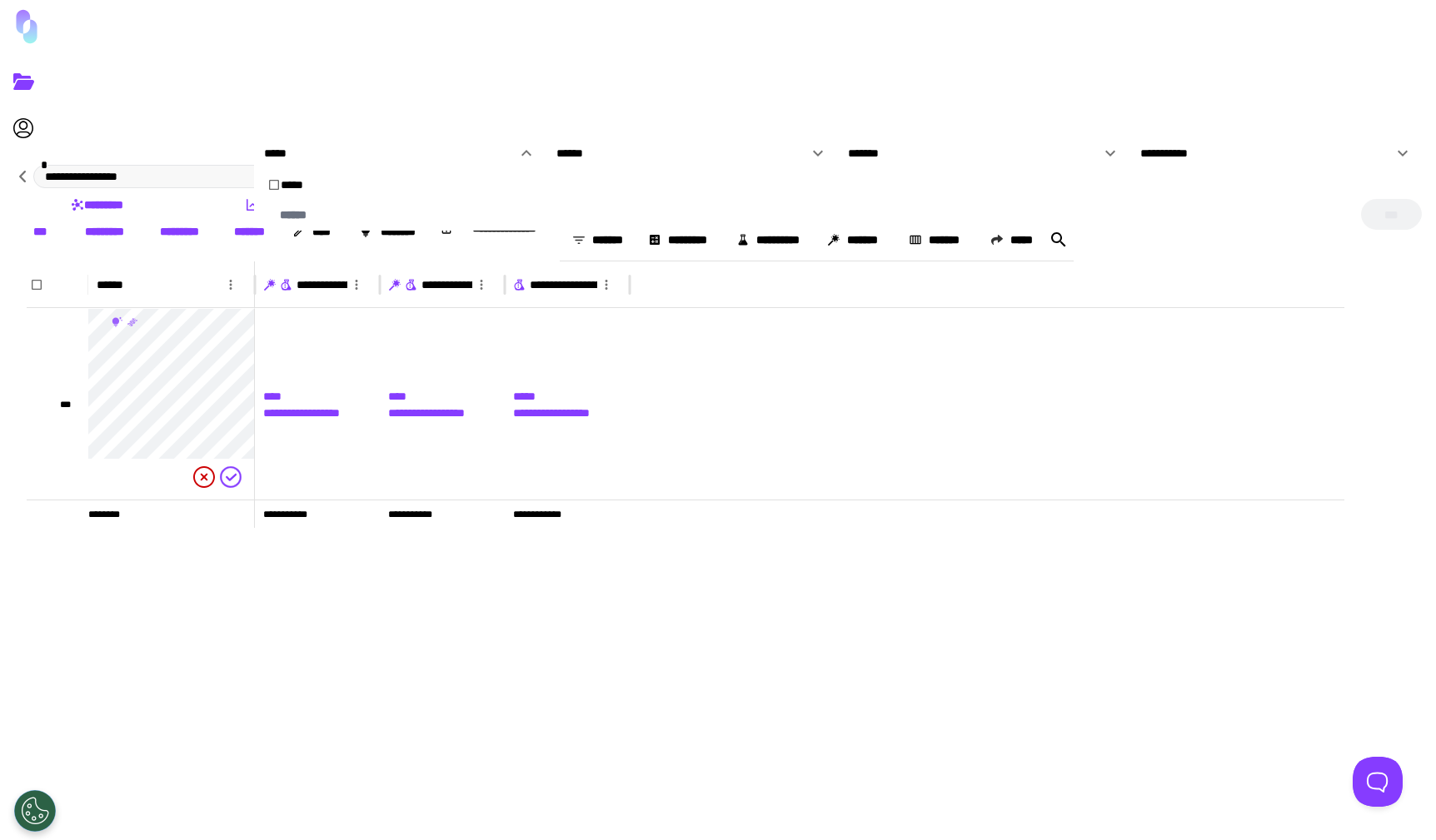 click on "******" at bounding box center (682, 153) 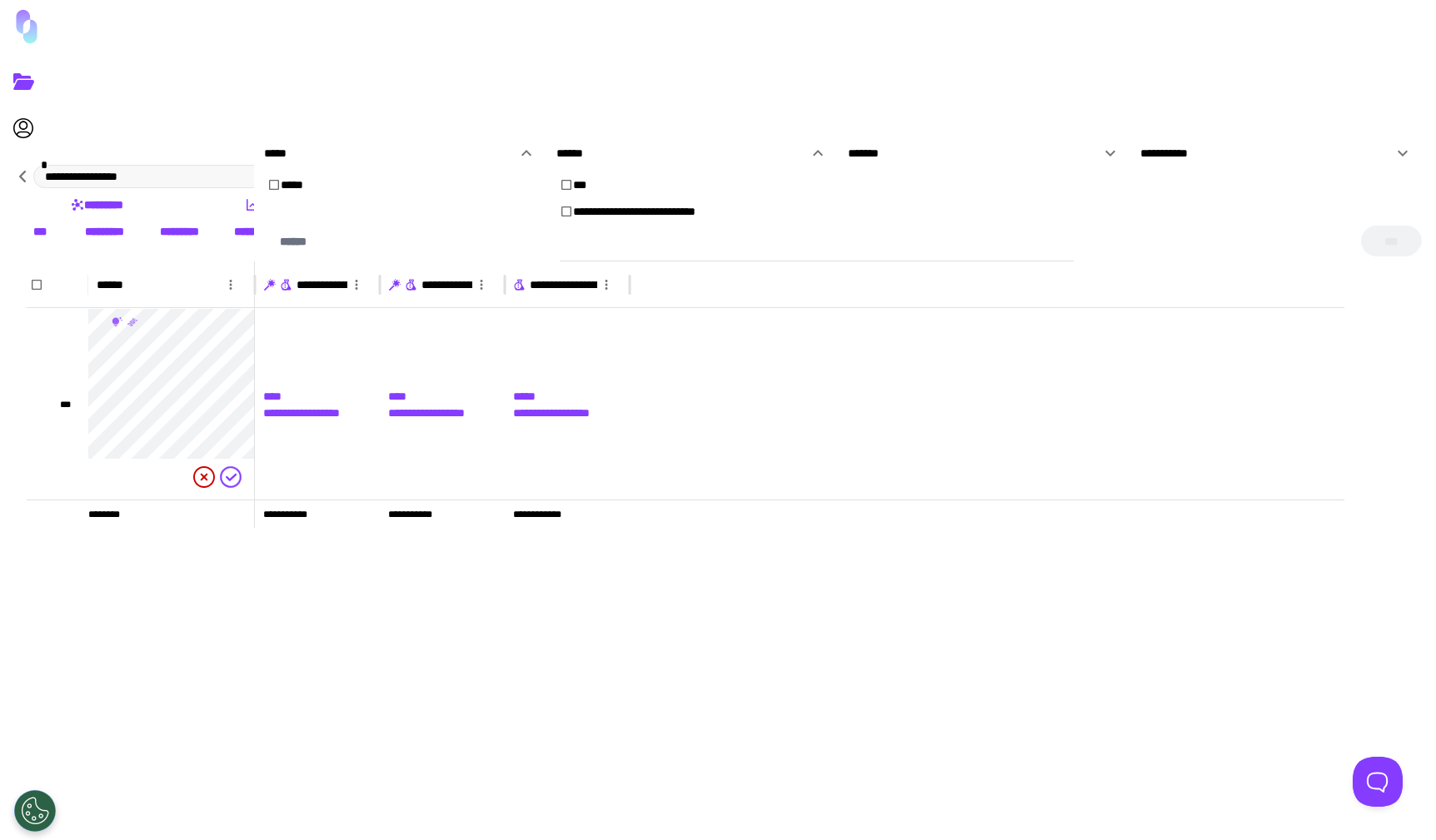 click on "*******" at bounding box center [974, 153] 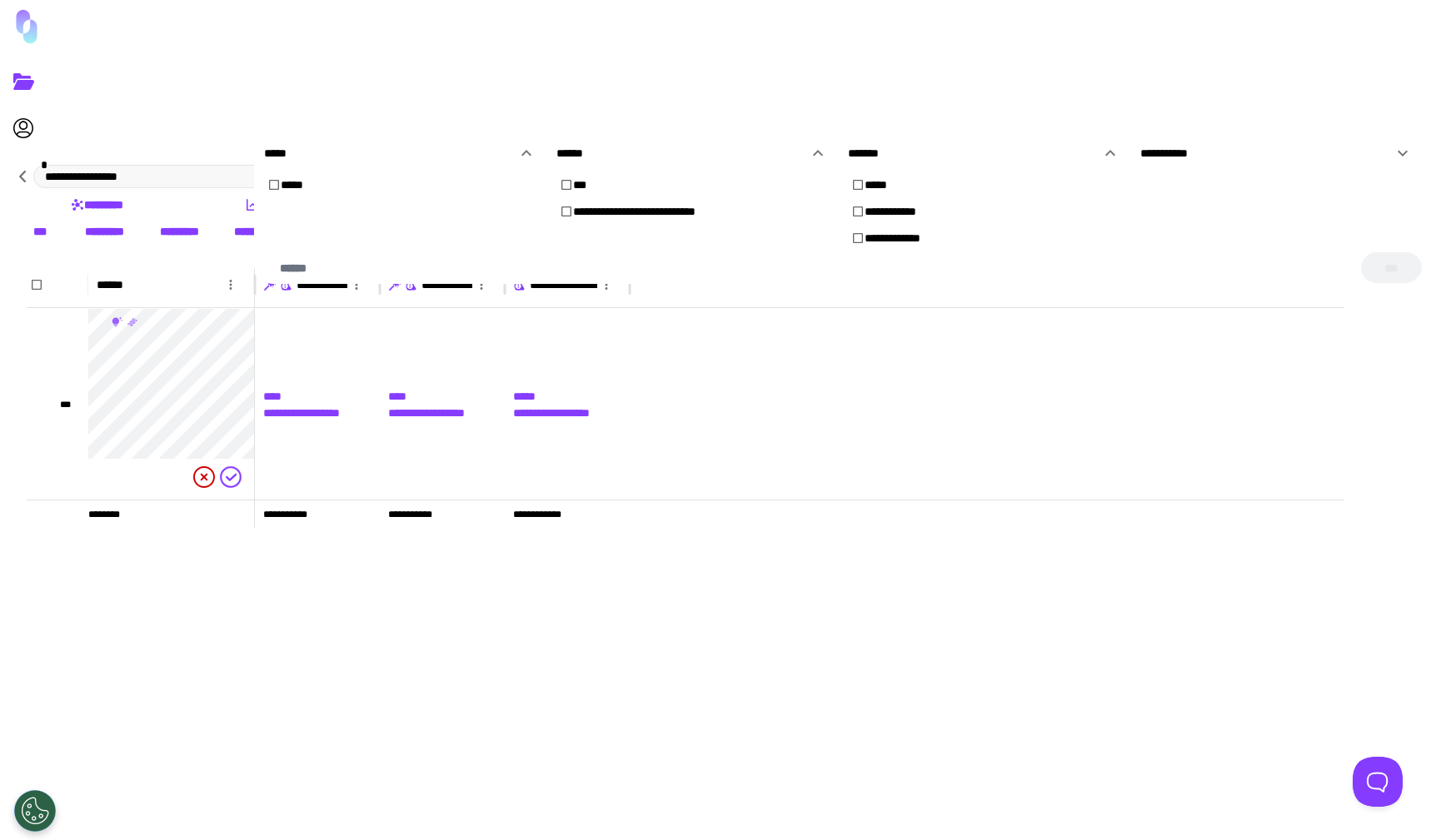 click on "**********" at bounding box center [1266, 153] 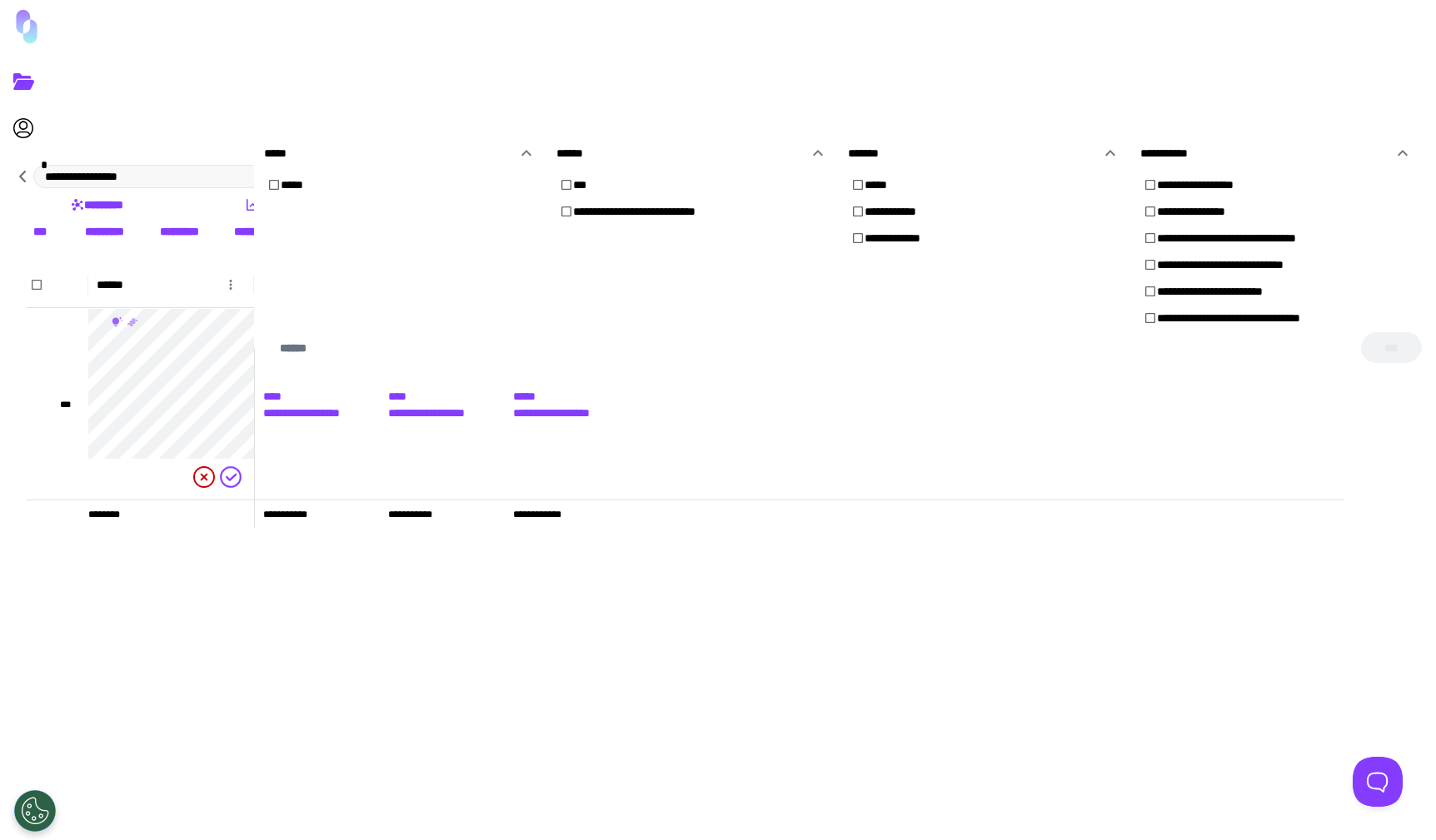 click at bounding box center [718, 420] 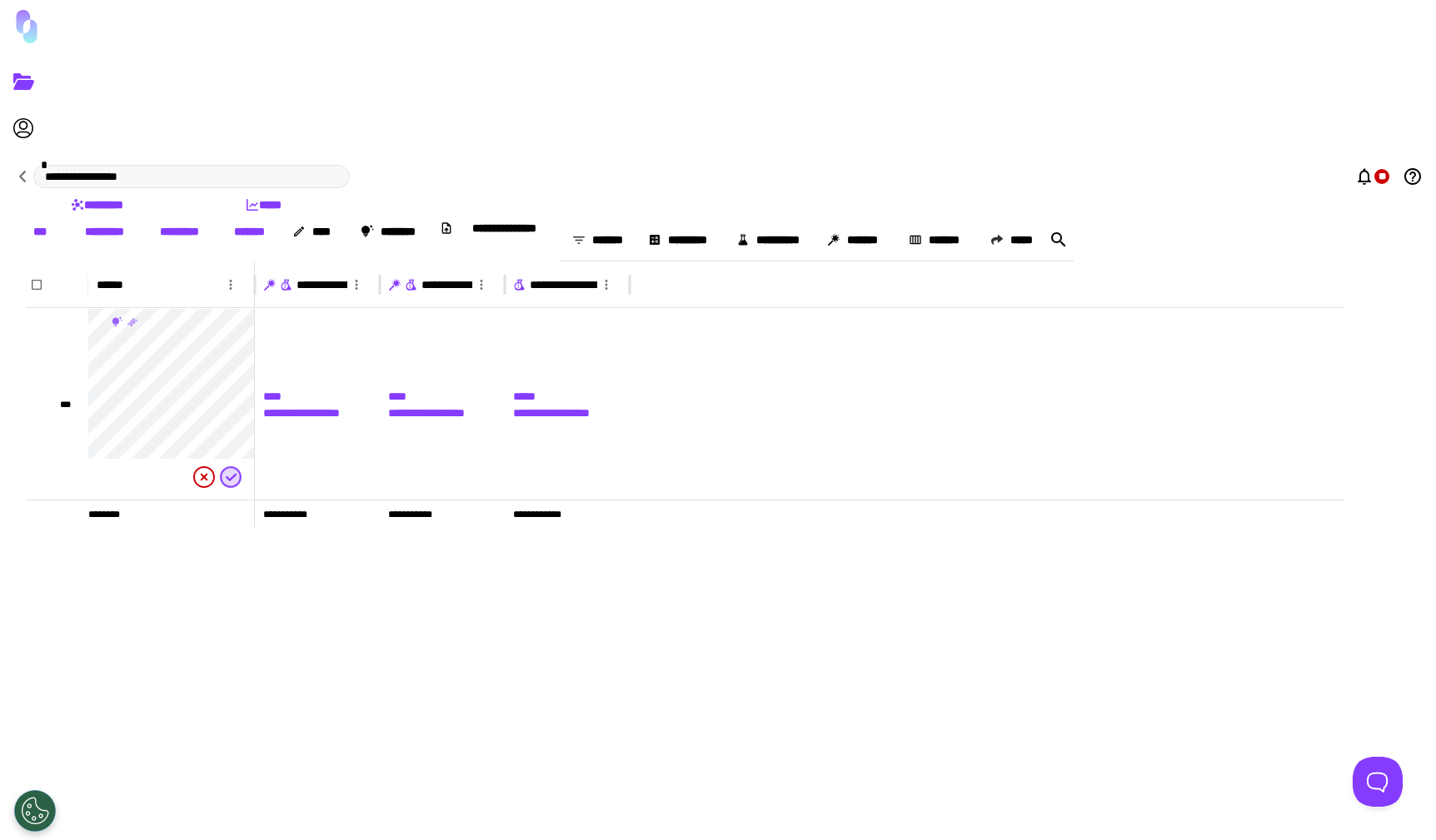click at bounding box center [285, 286] 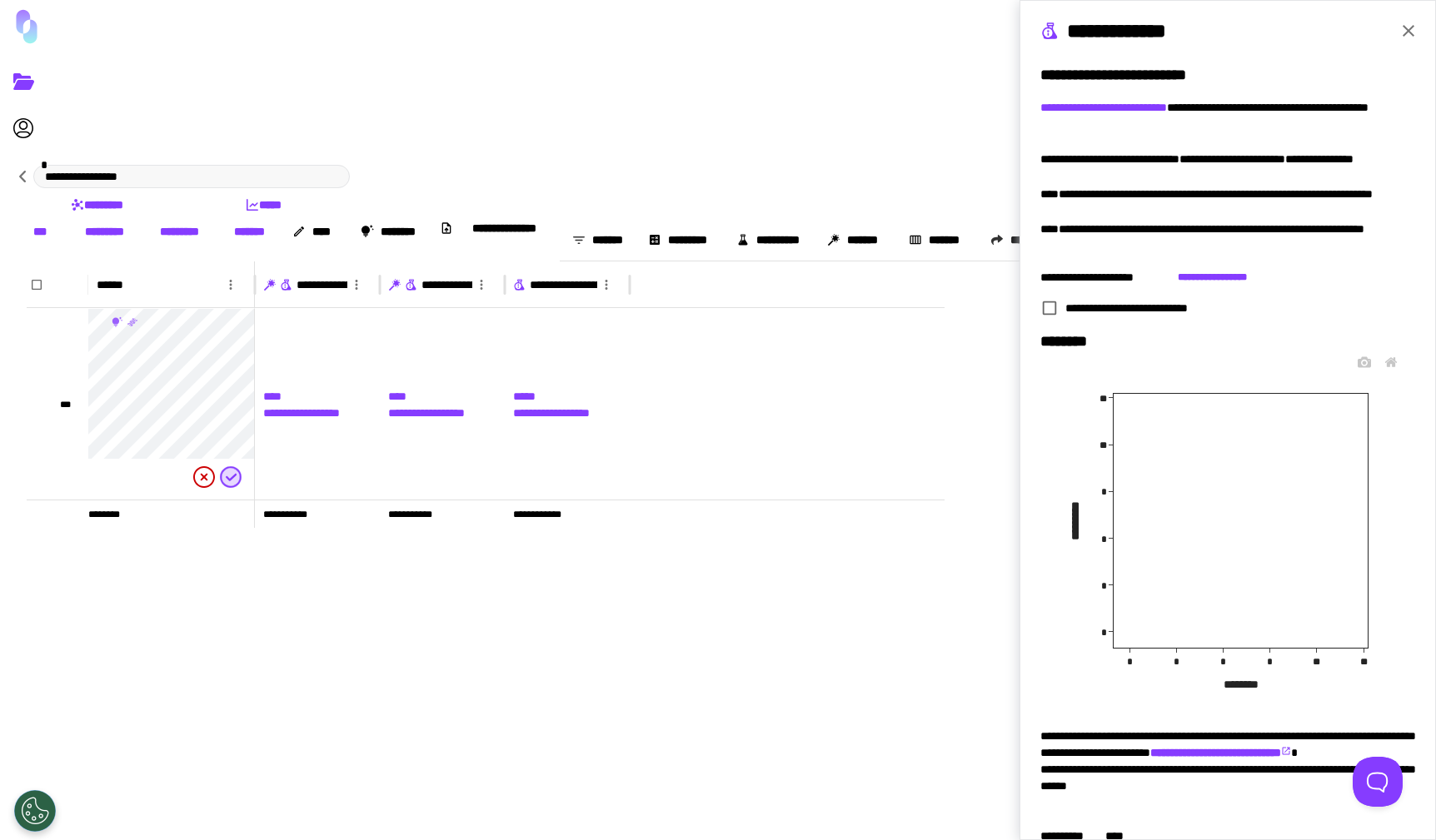 scroll, scrollTop: 62, scrollLeft: 0, axis: vertical 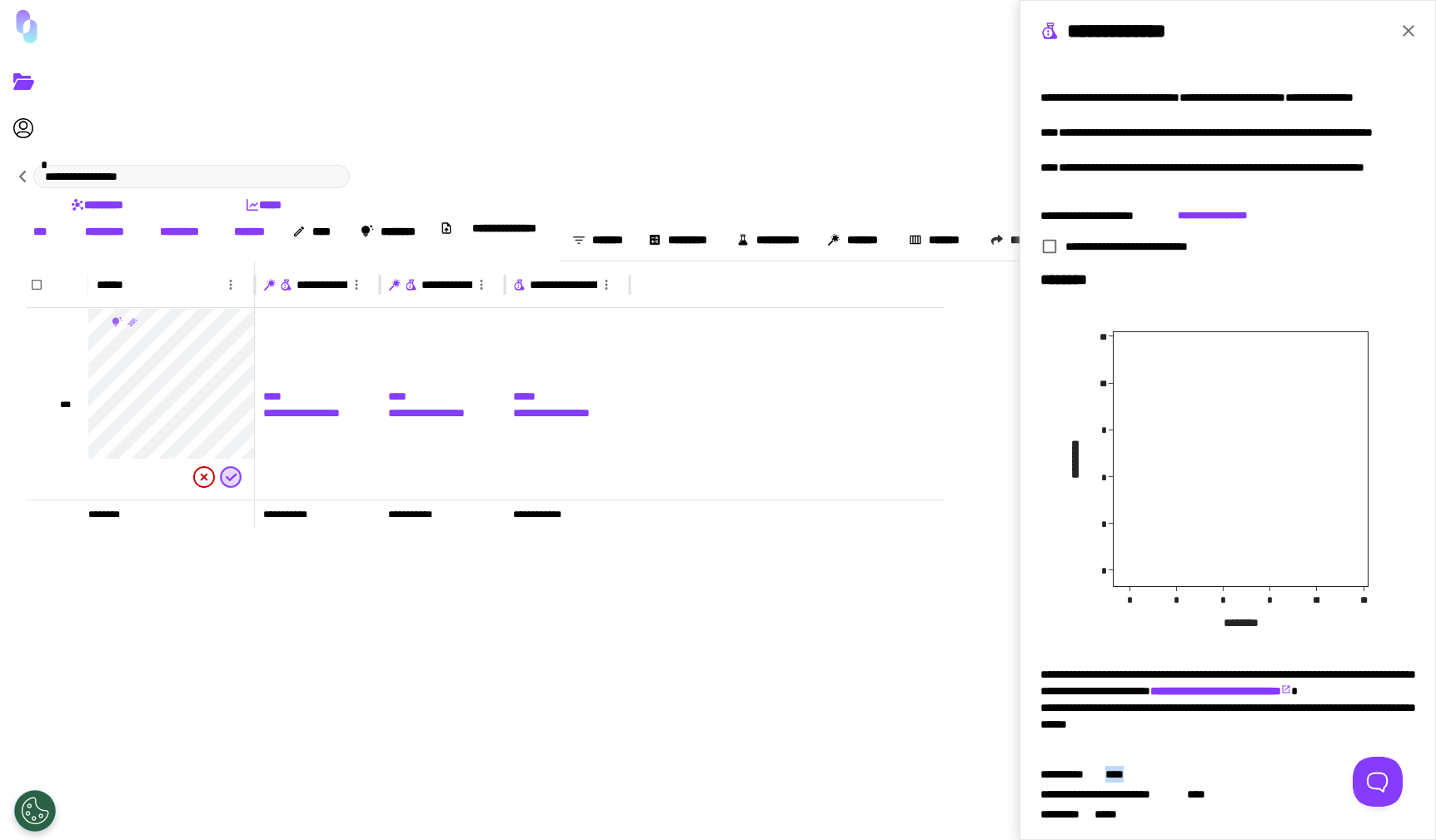 drag, startPoint x: 1135, startPoint y: 772, endPoint x: 1105, endPoint y: 773, distance: 30.016662 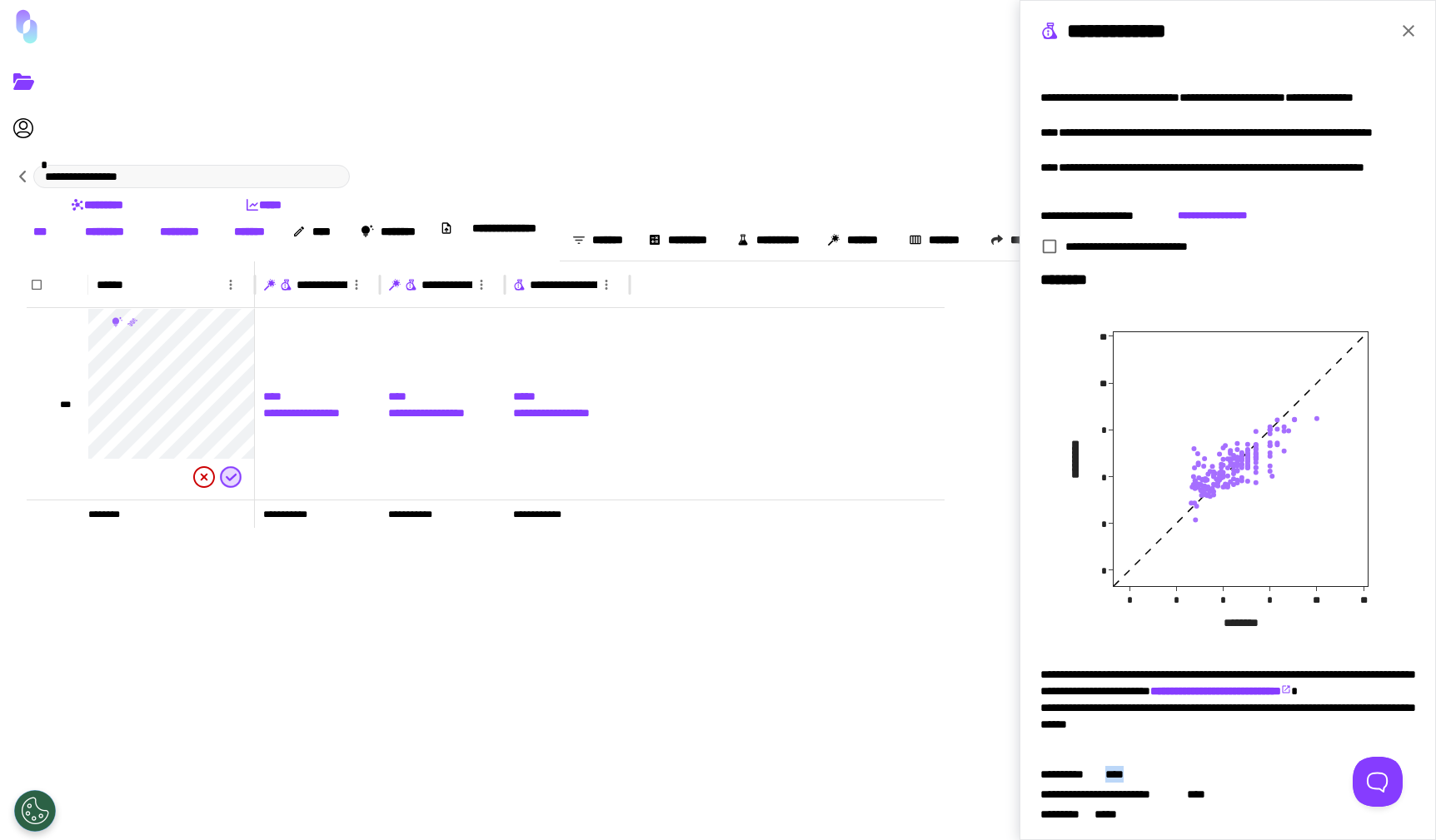 click on "**********" at bounding box center [1228, 776] 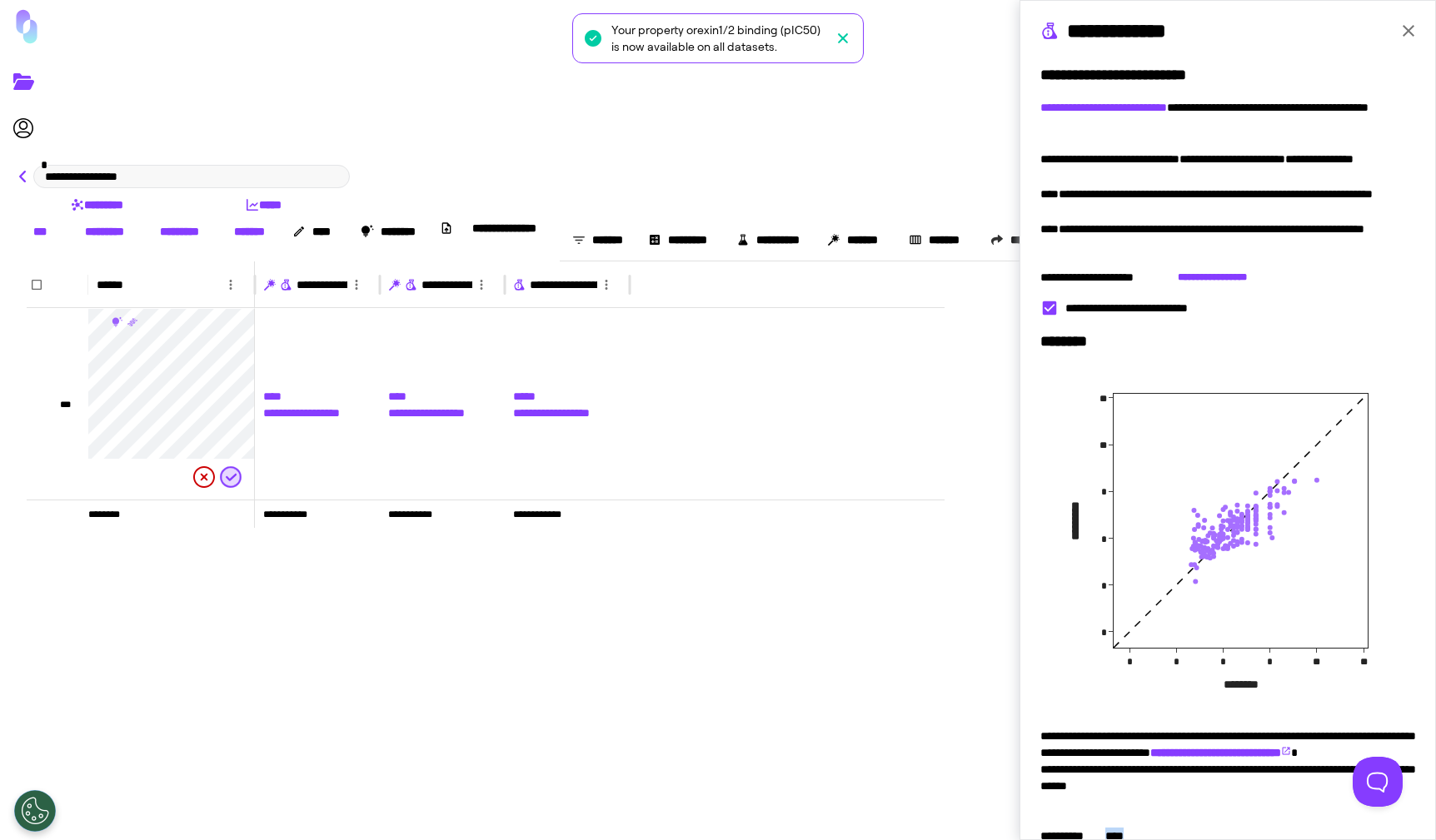 click at bounding box center [23, 176] 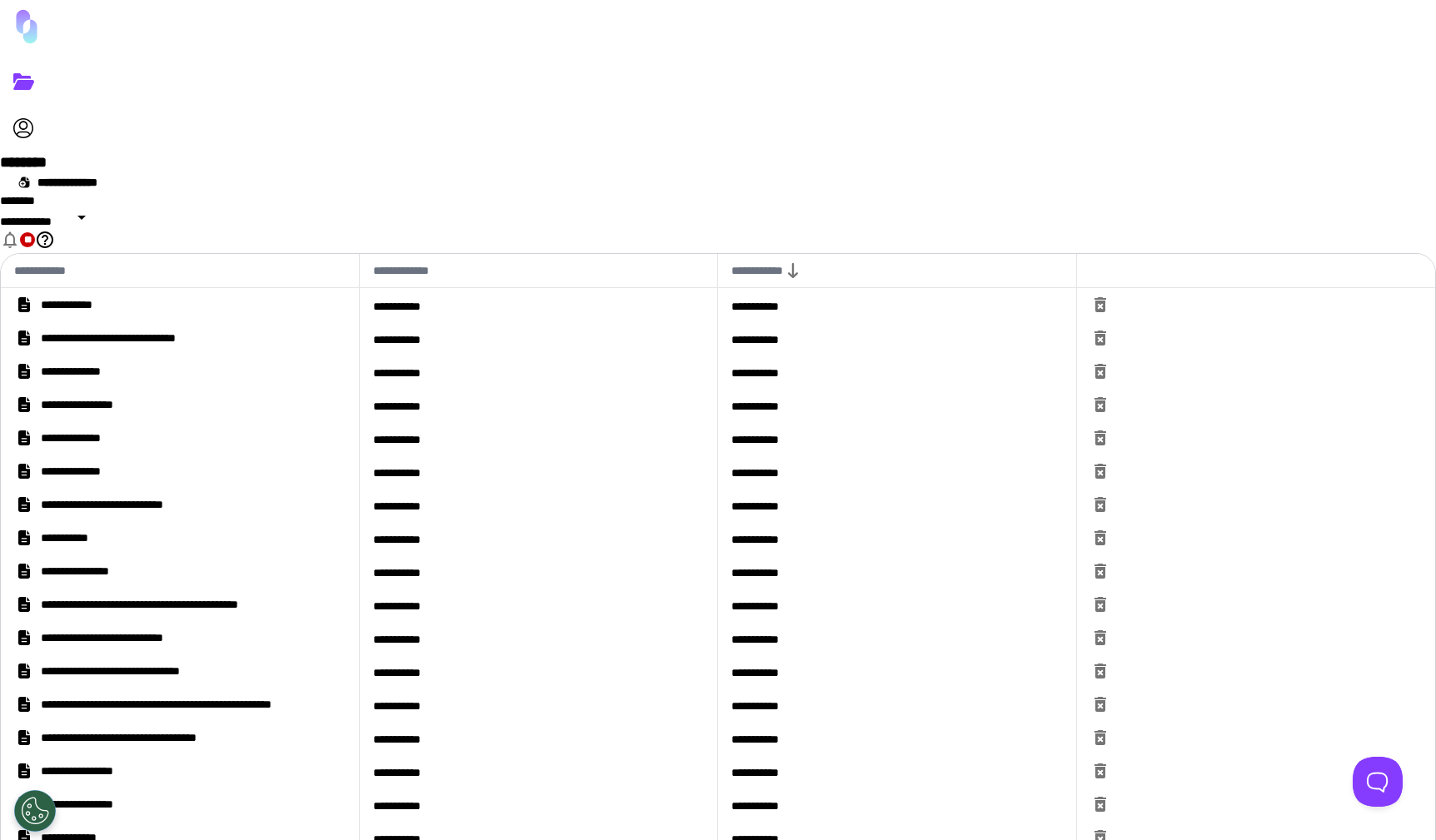 click on "**********" at bounding box center [84, 305] 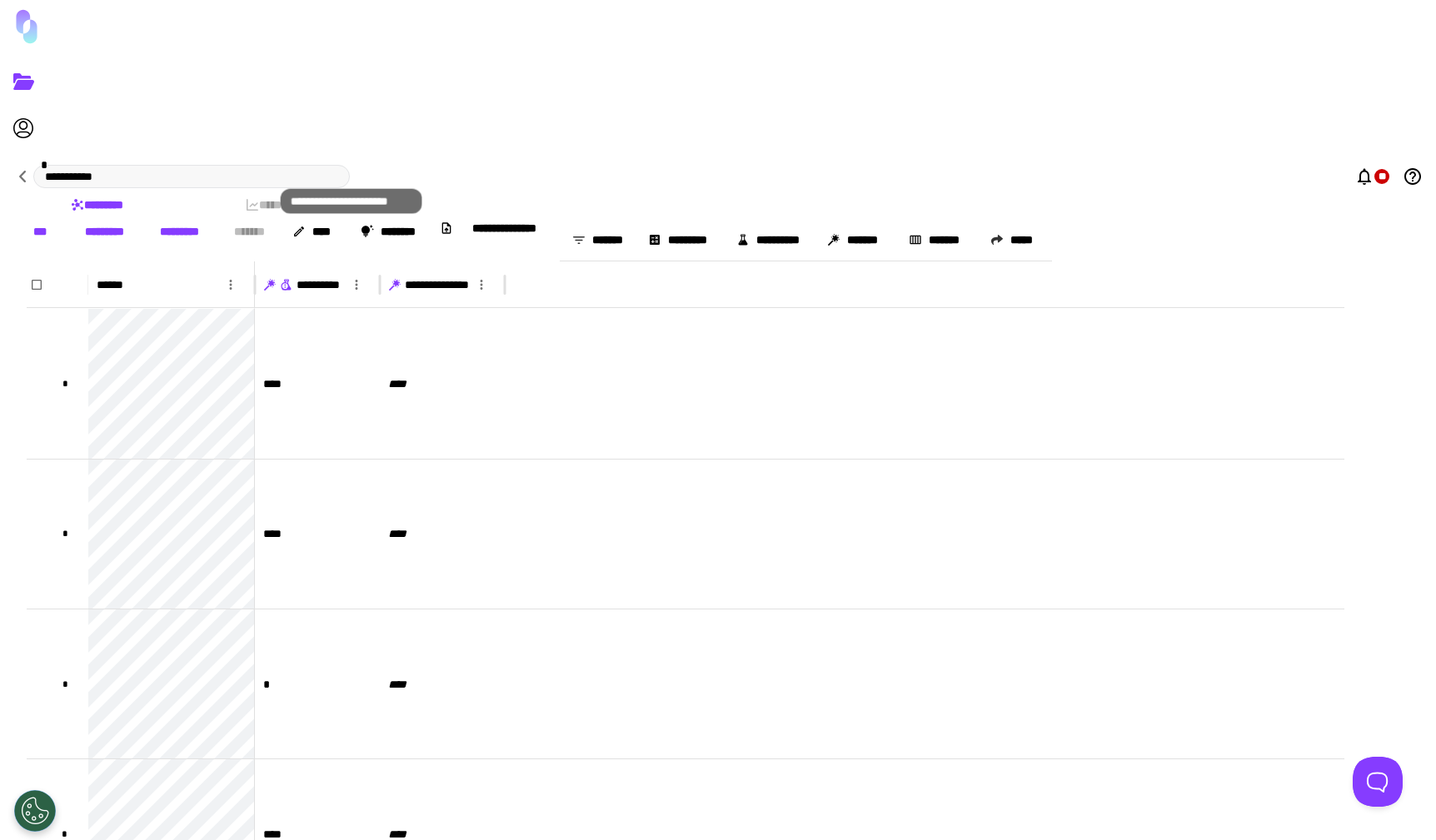 click at bounding box center (285, 286) 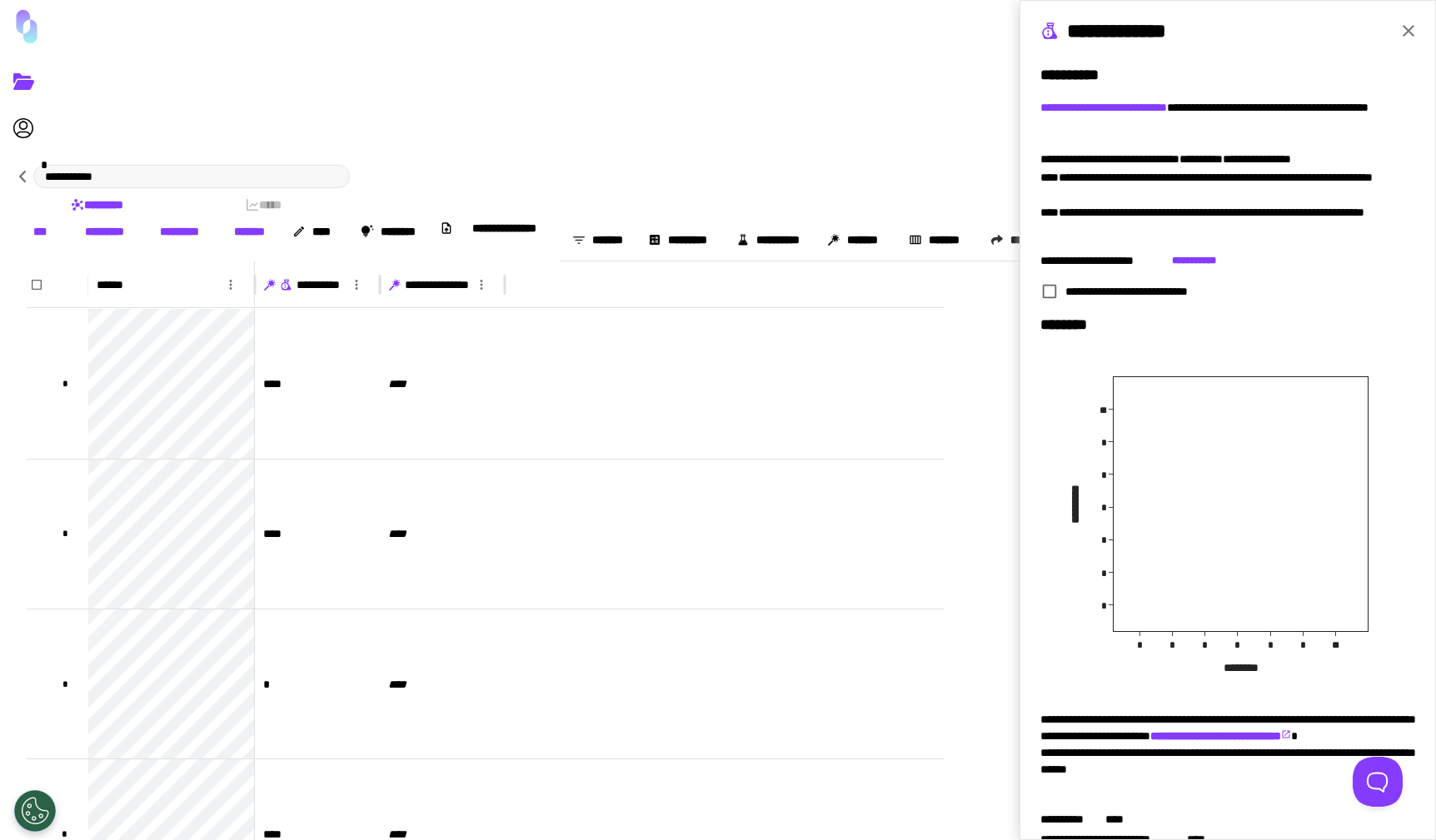 scroll, scrollTop: 51, scrollLeft: 0, axis: vertical 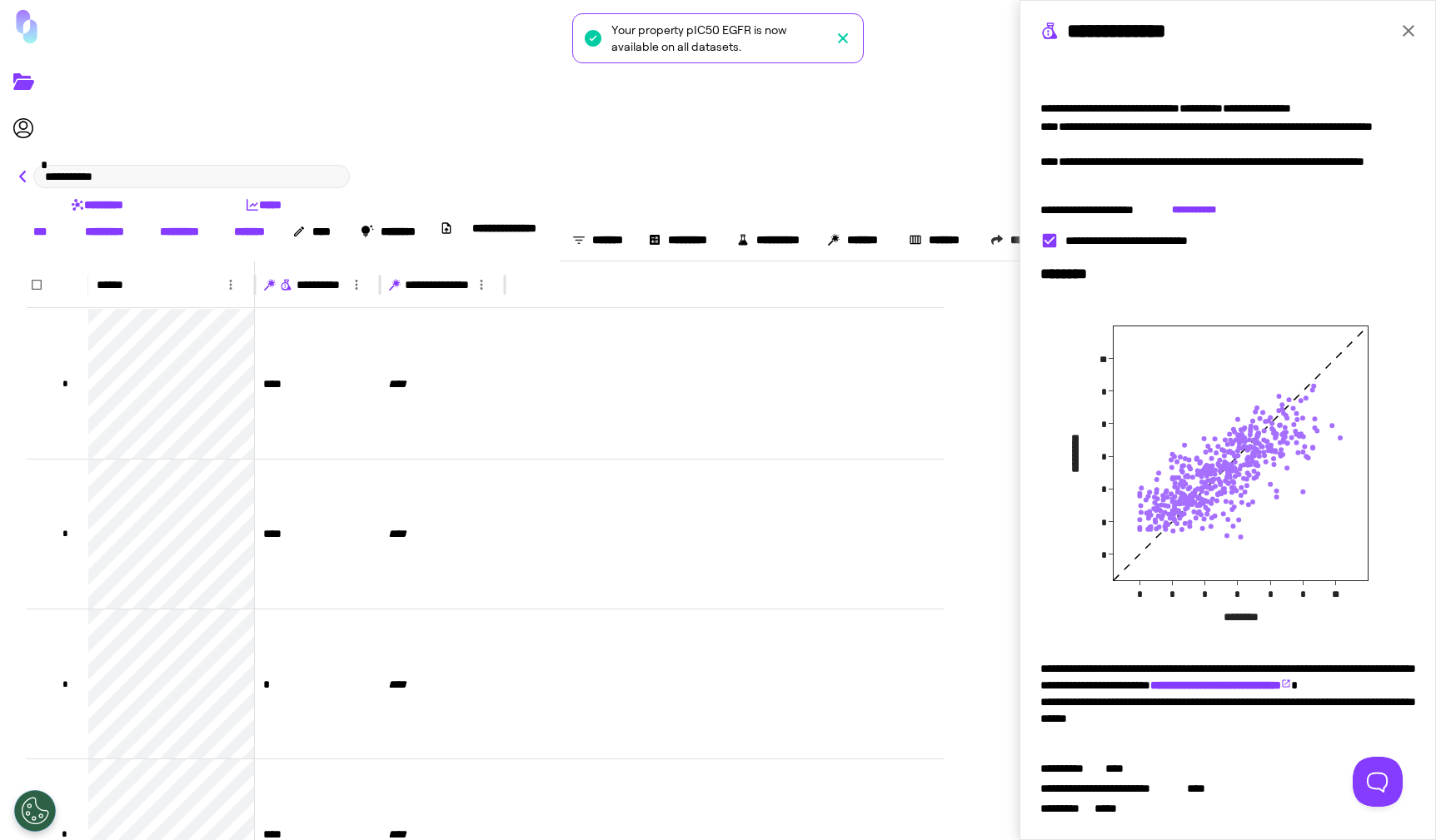 click at bounding box center (23, 176) 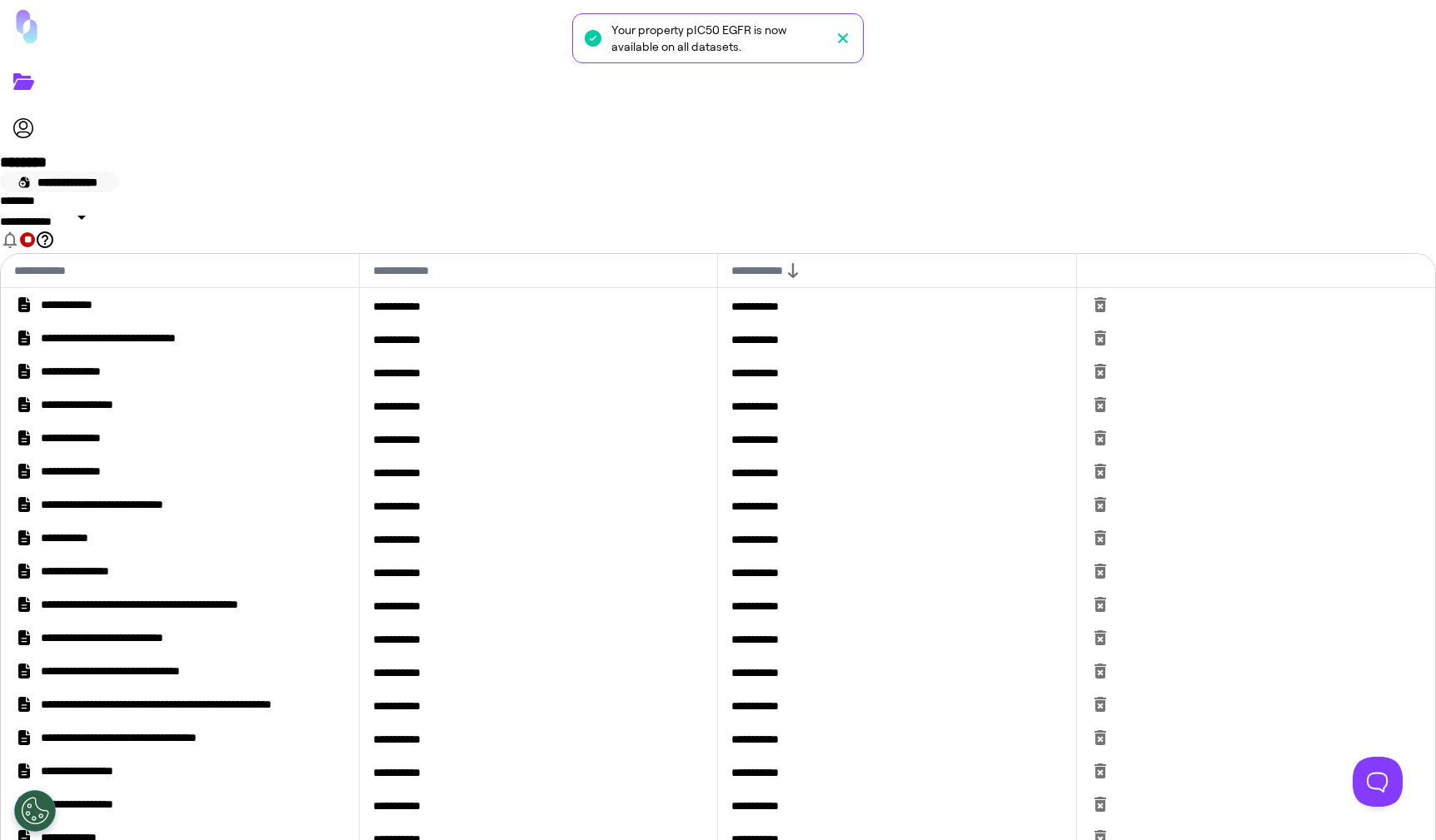 click on "**********" at bounding box center (59, 181) 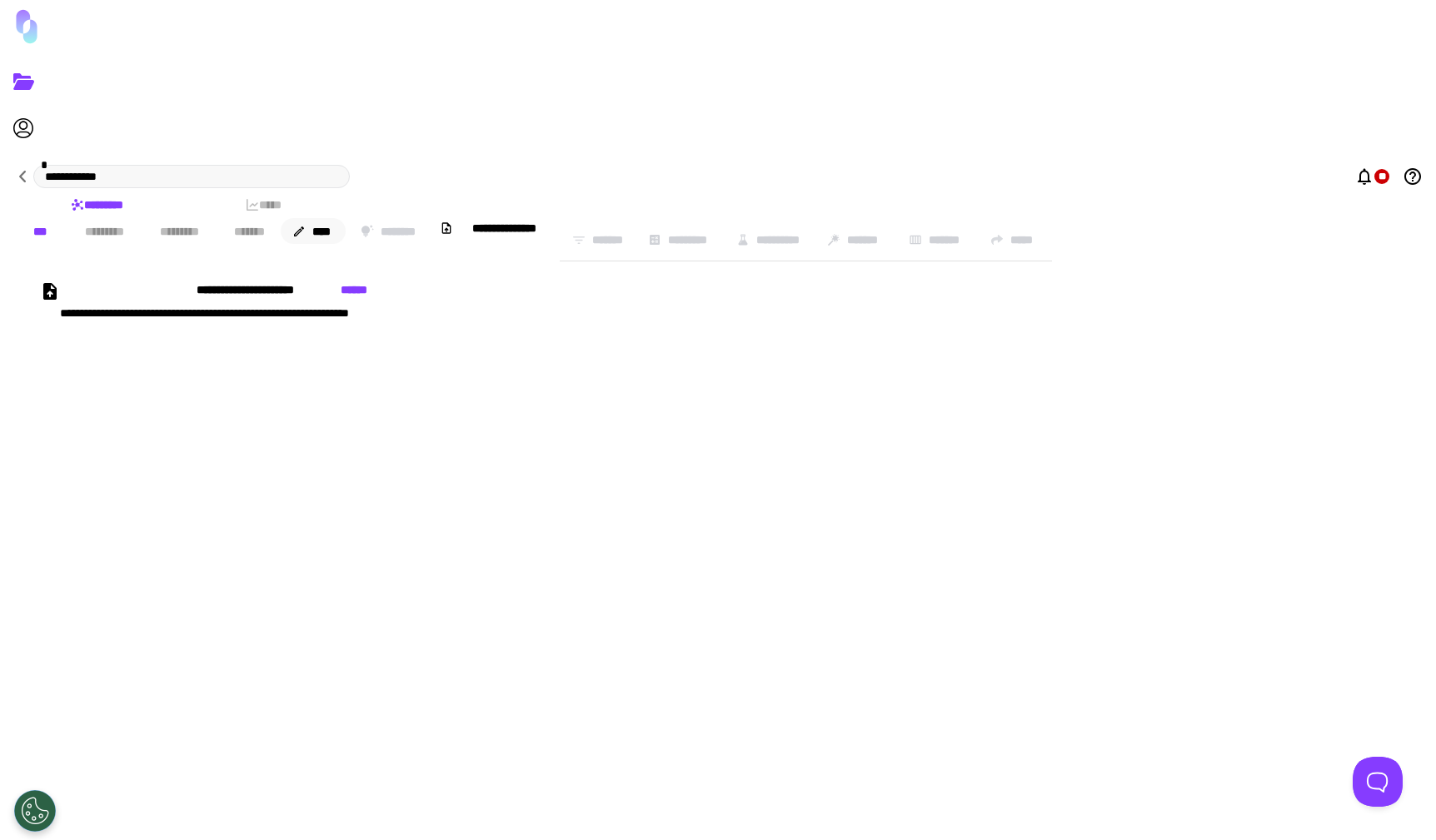 click on "****" at bounding box center (313, 231) 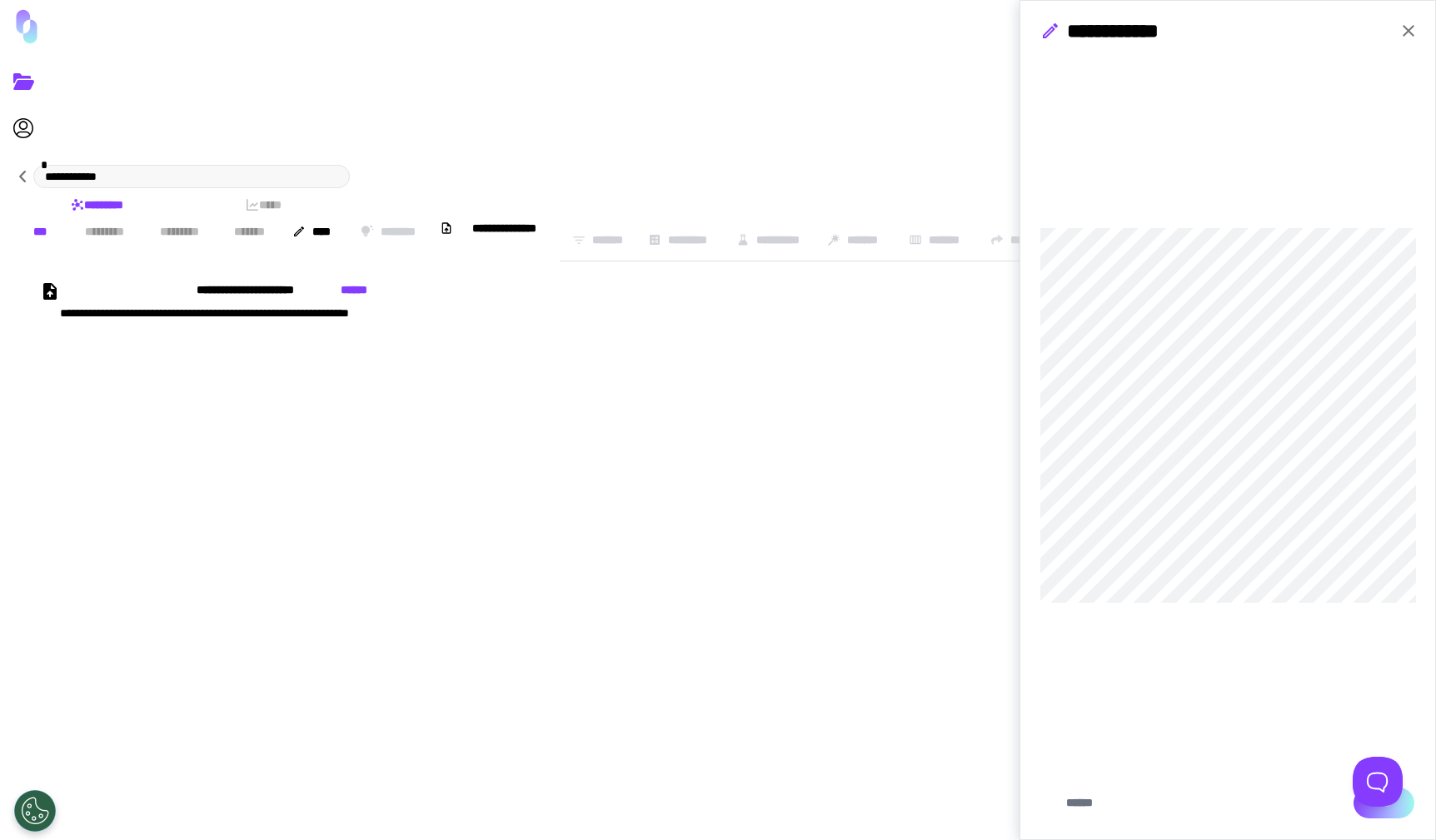 click on "***" at bounding box center (1384, 803) 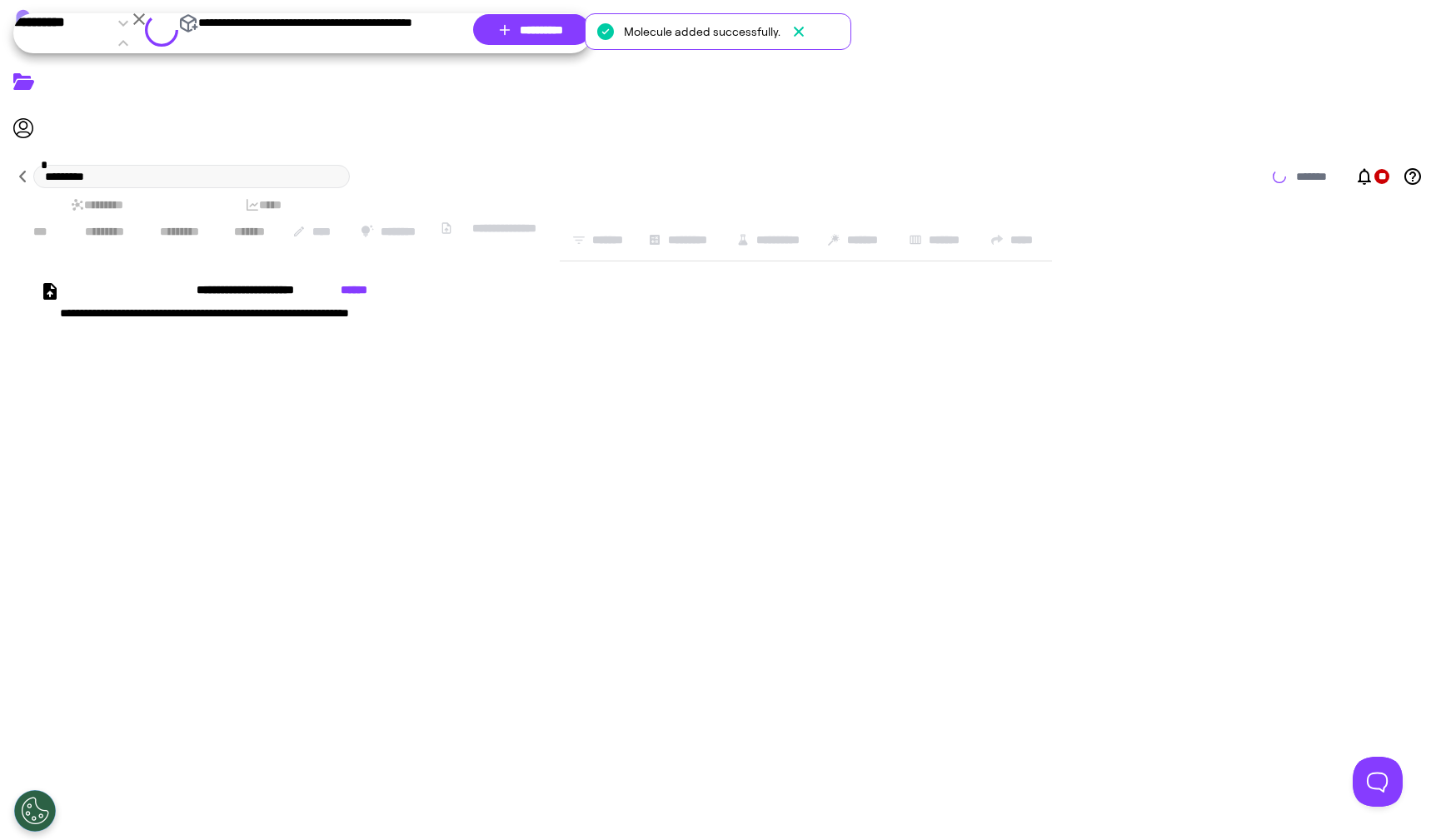 click at bounding box center [139, 19] 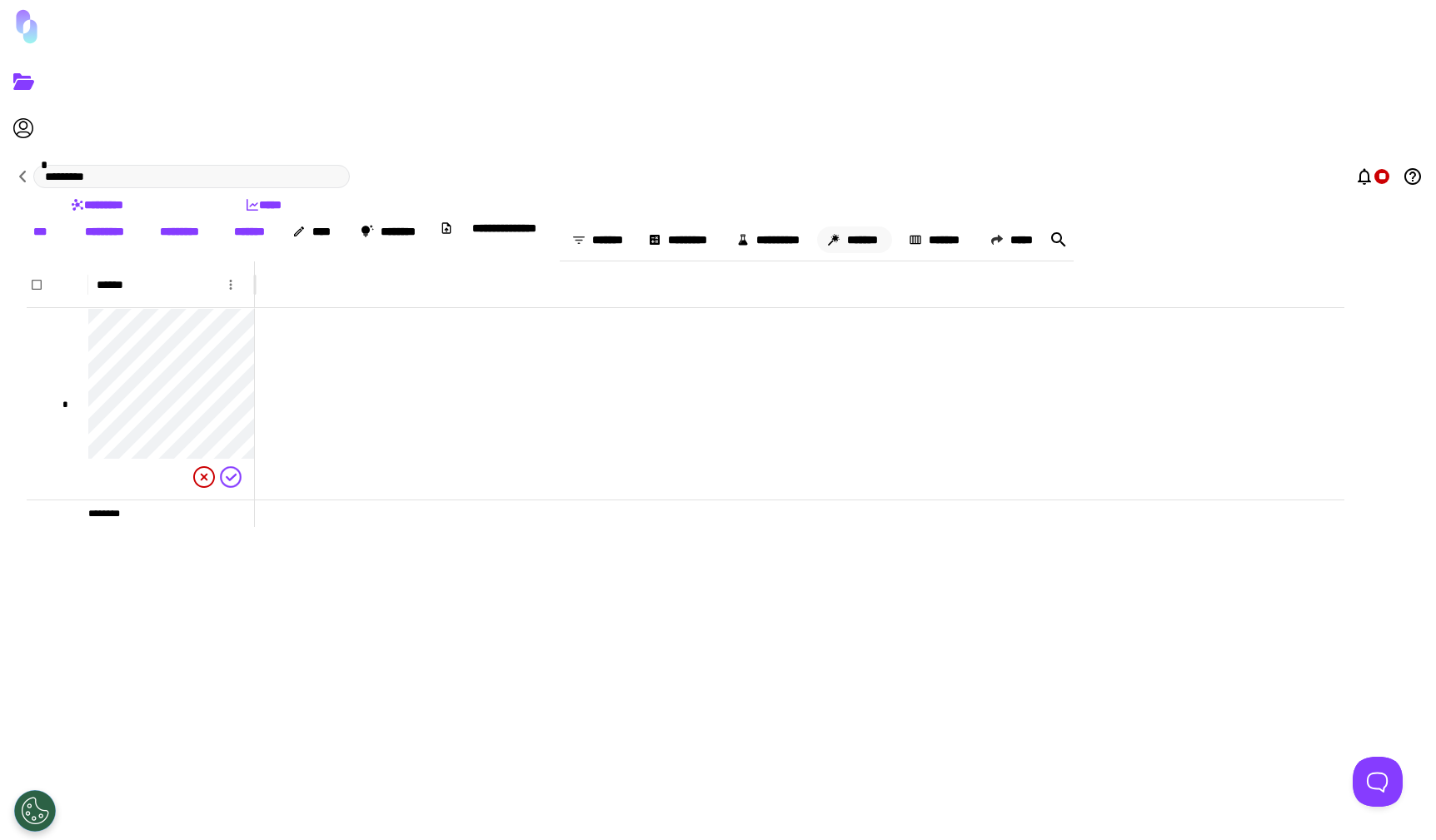 click on "*******" at bounding box center (855, 240) 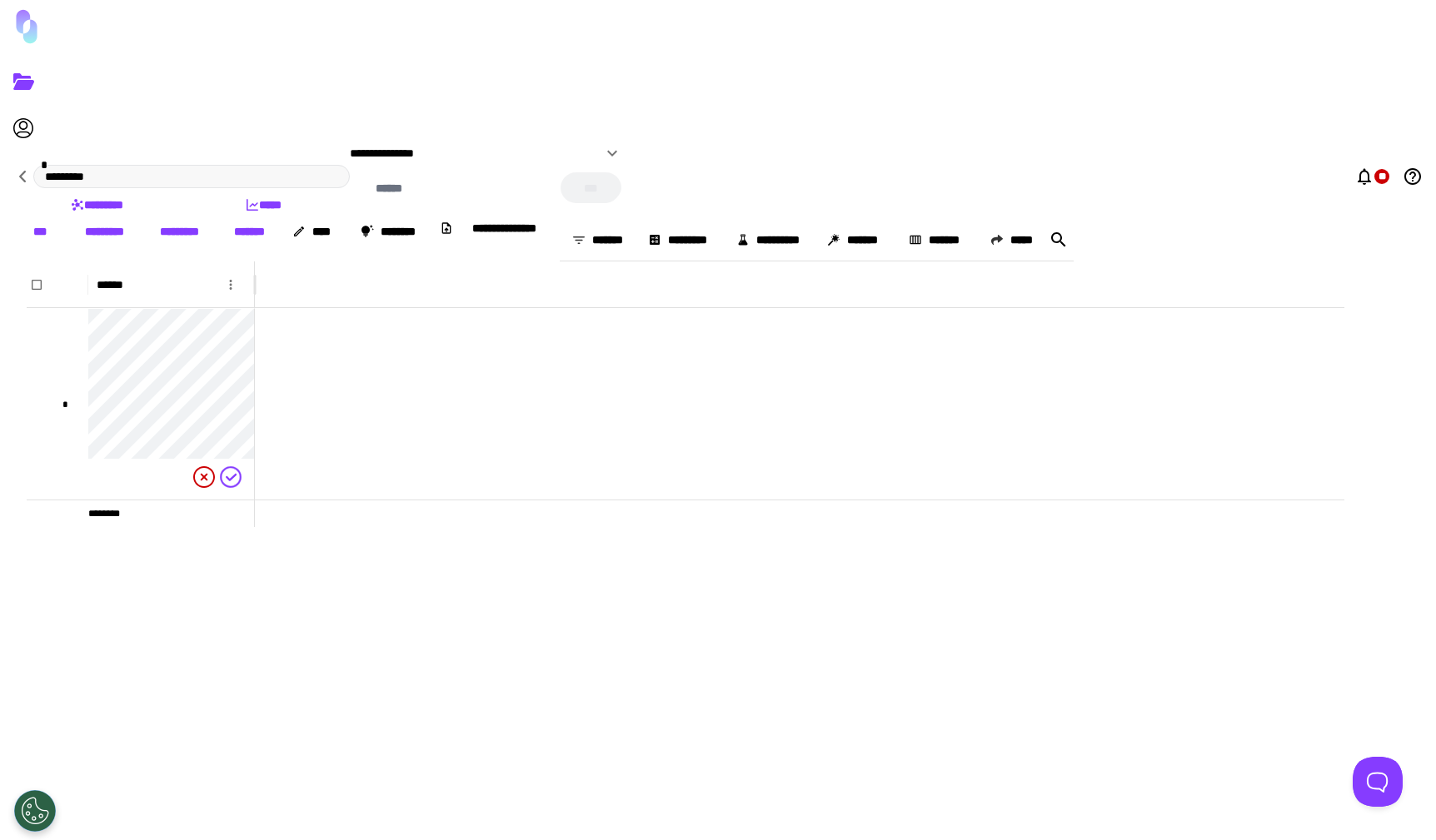 click on "**********" at bounding box center (476, 153) 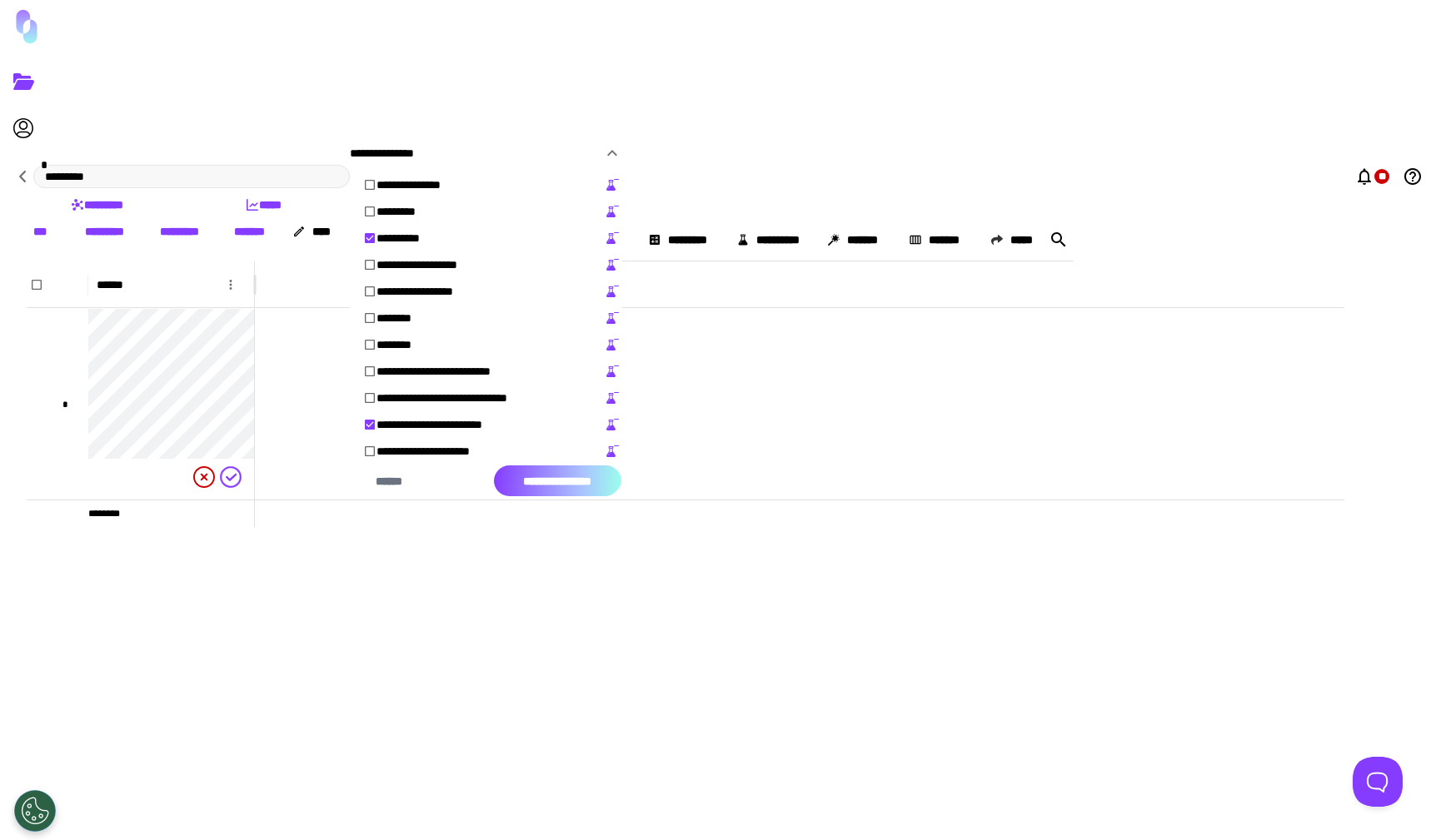 click on "**********" at bounding box center (557, 480) 